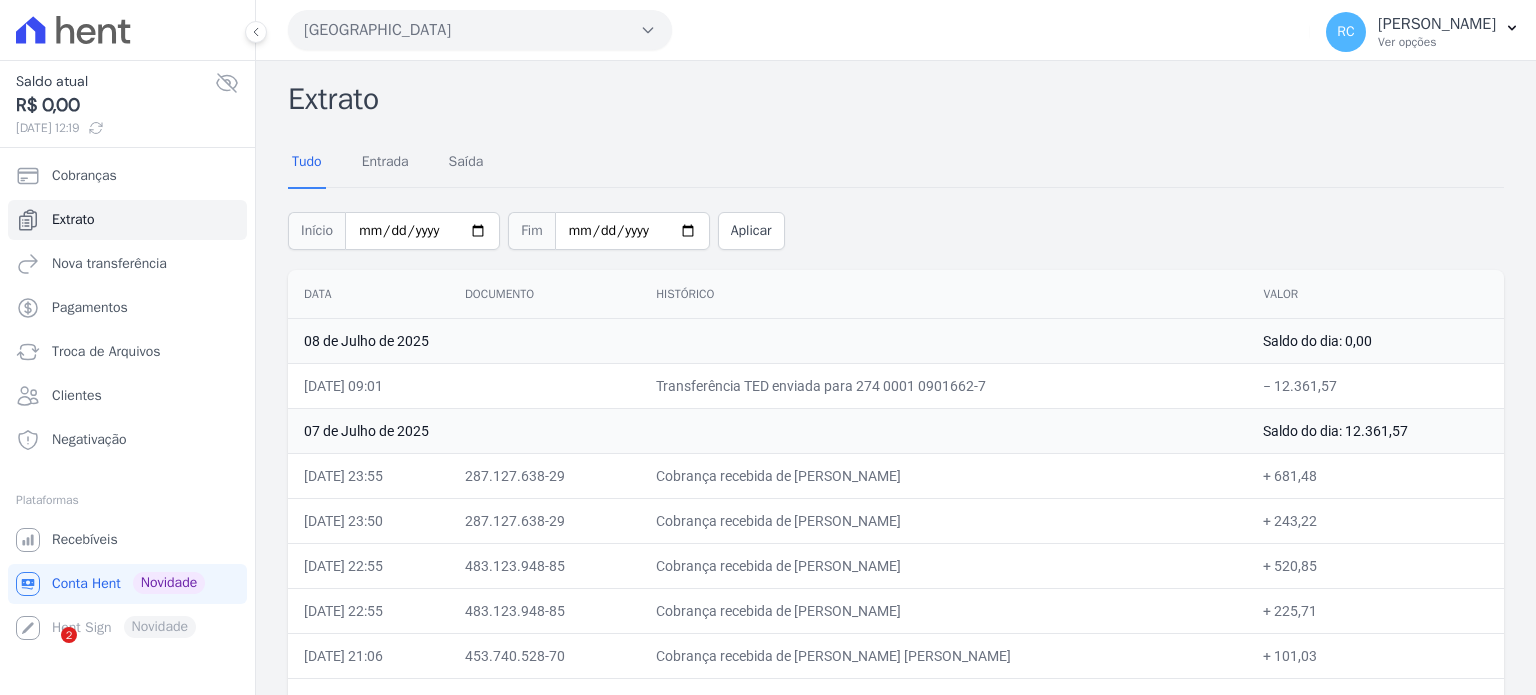 scroll, scrollTop: 0, scrollLeft: 0, axis: both 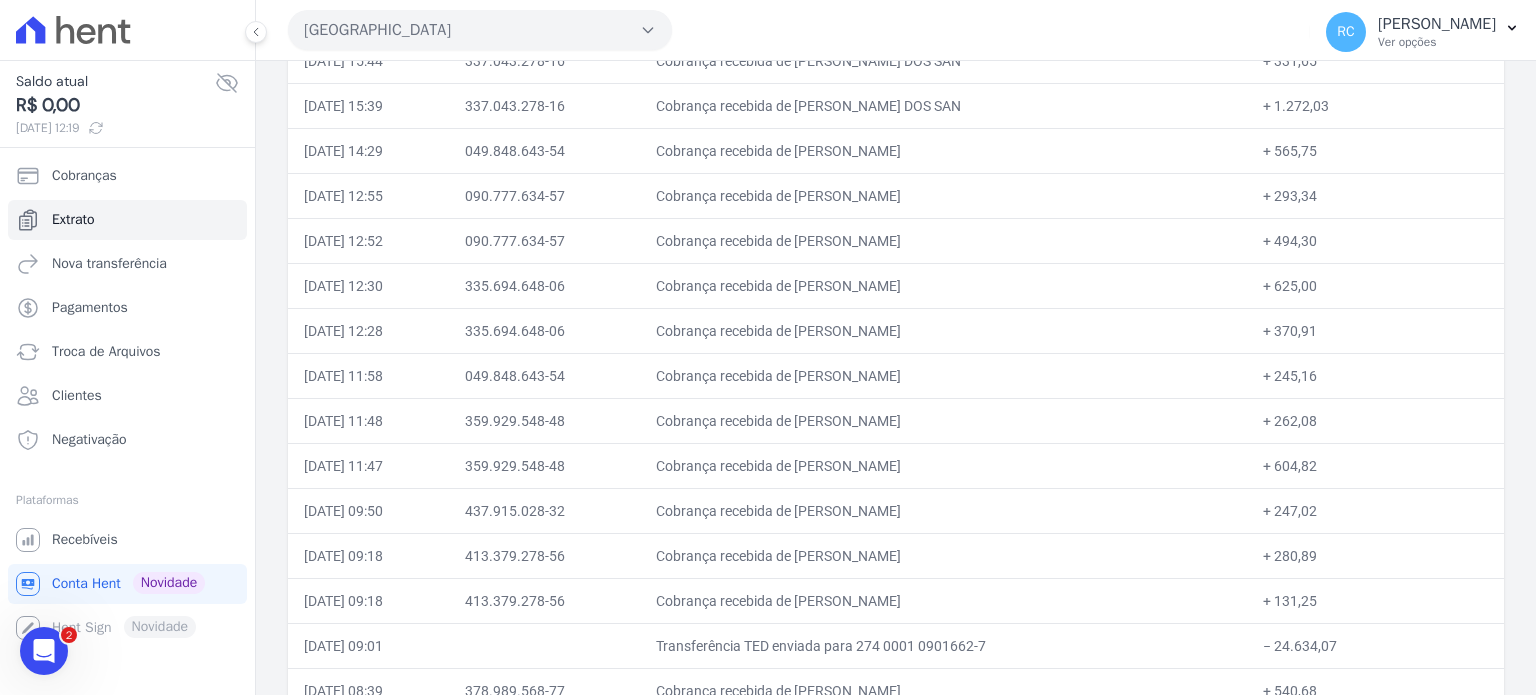 drag, startPoint x: 949, startPoint y: 87, endPoint x: 823, endPoint y: 96, distance: 126.32102 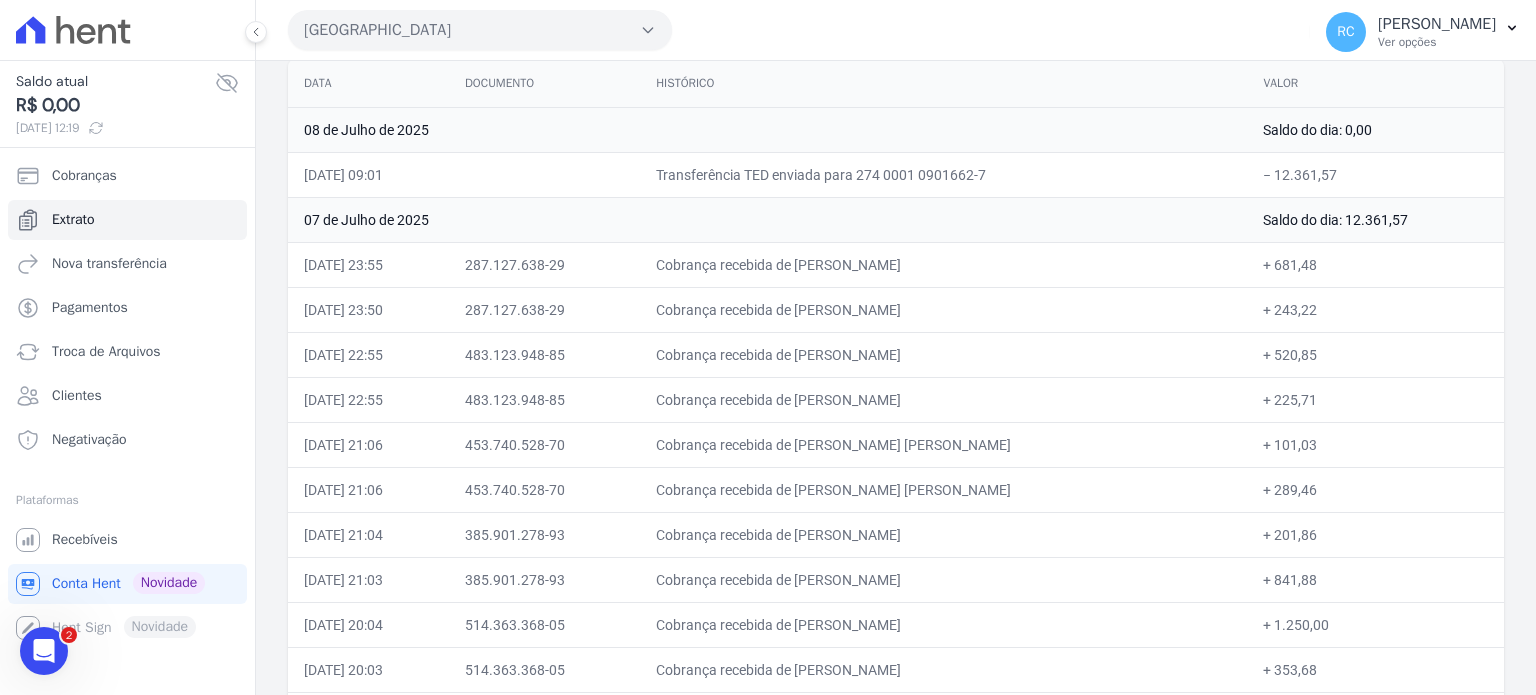 scroll, scrollTop: 200, scrollLeft: 0, axis: vertical 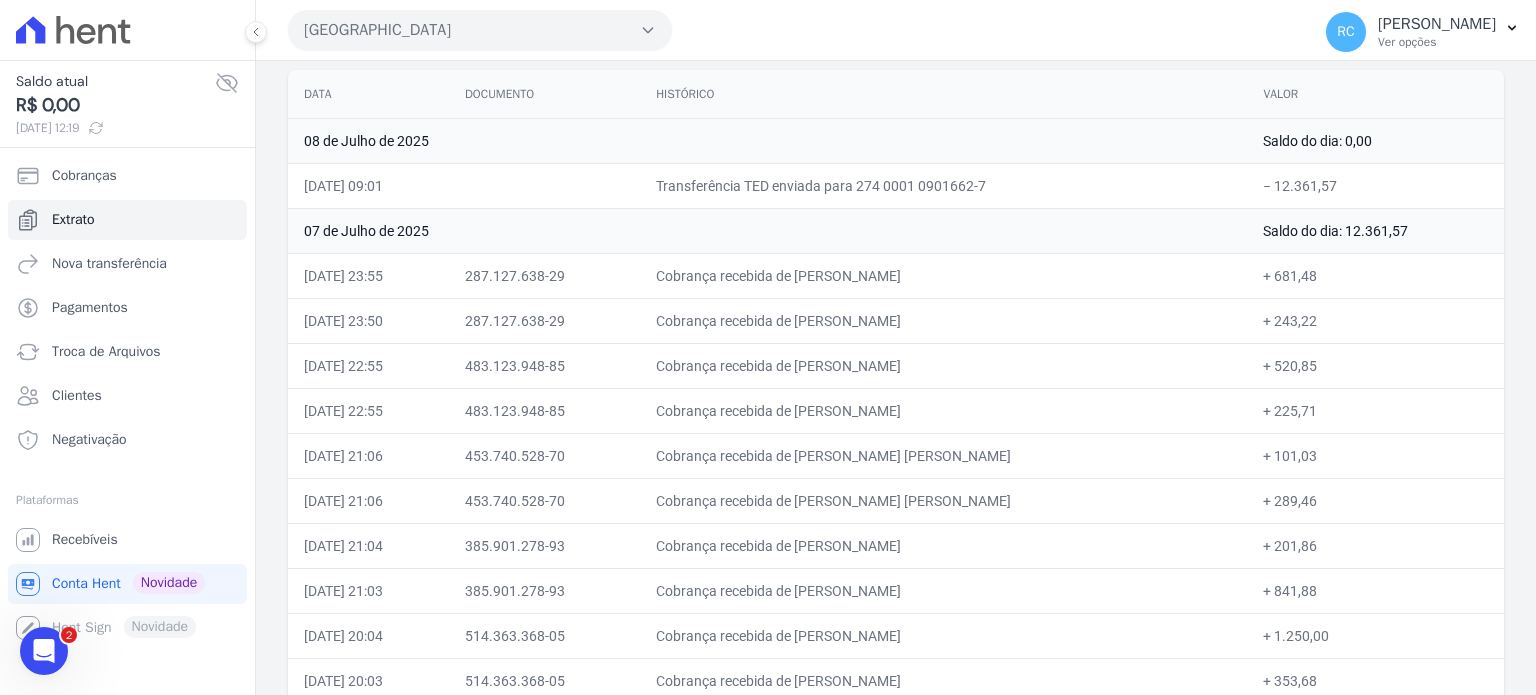 drag, startPoint x: 944, startPoint y: 275, endPoint x: 830, endPoint y: 283, distance: 114.28036 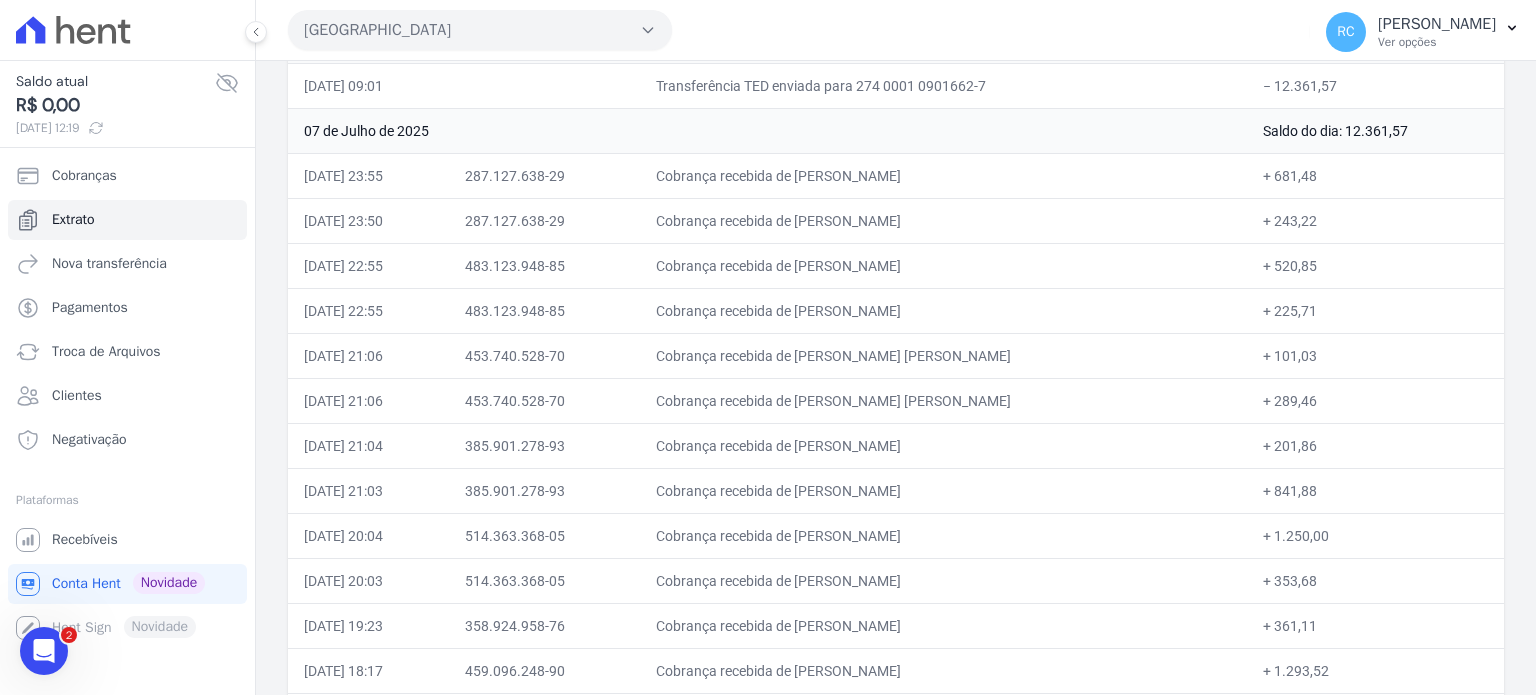 drag, startPoint x: 1005, startPoint y: 351, endPoint x: 826, endPoint y: 358, distance: 179.13683 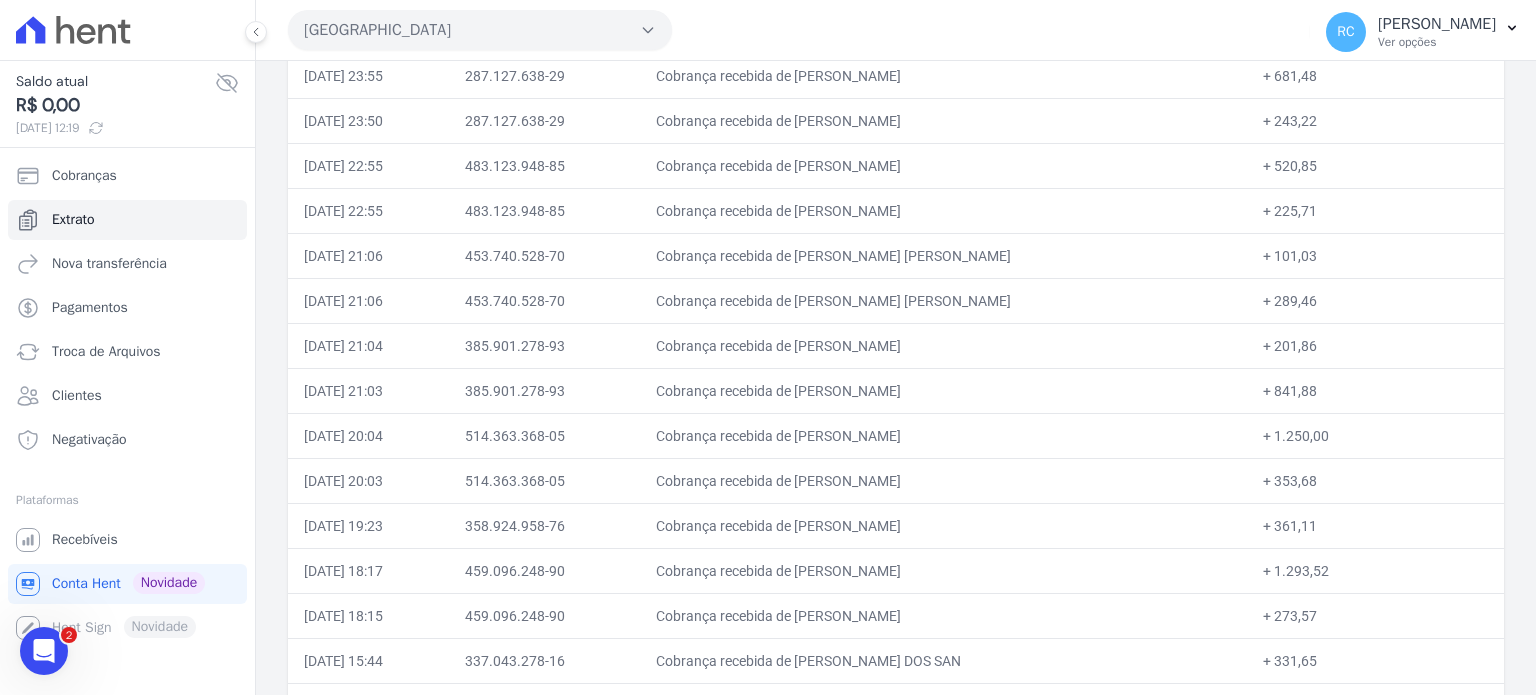 drag, startPoint x: 960, startPoint y: 435, endPoint x: 827, endPoint y: 435, distance: 133 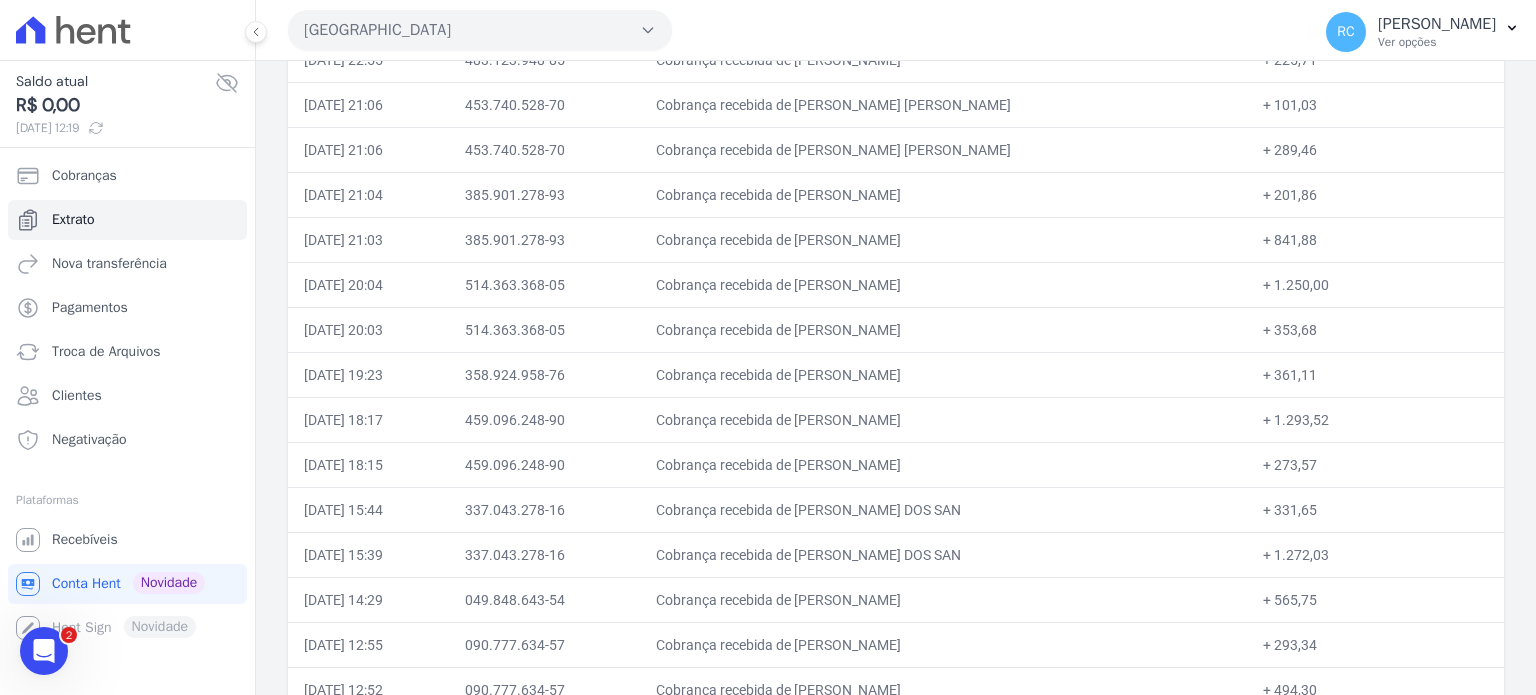 scroll, scrollTop: 600, scrollLeft: 0, axis: vertical 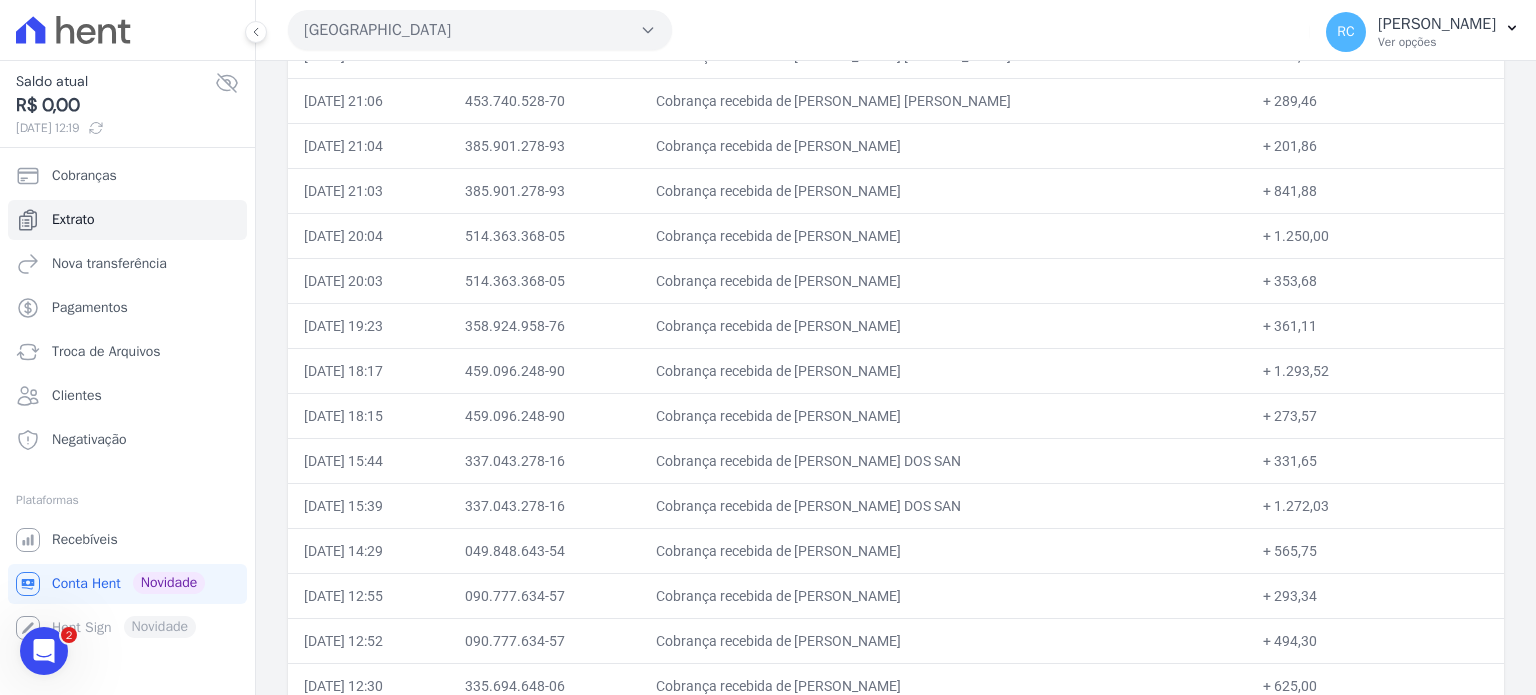 drag, startPoint x: 965, startPoint y: 323, endPoint x: 824, endPoint y: 324, distance: 141.00354 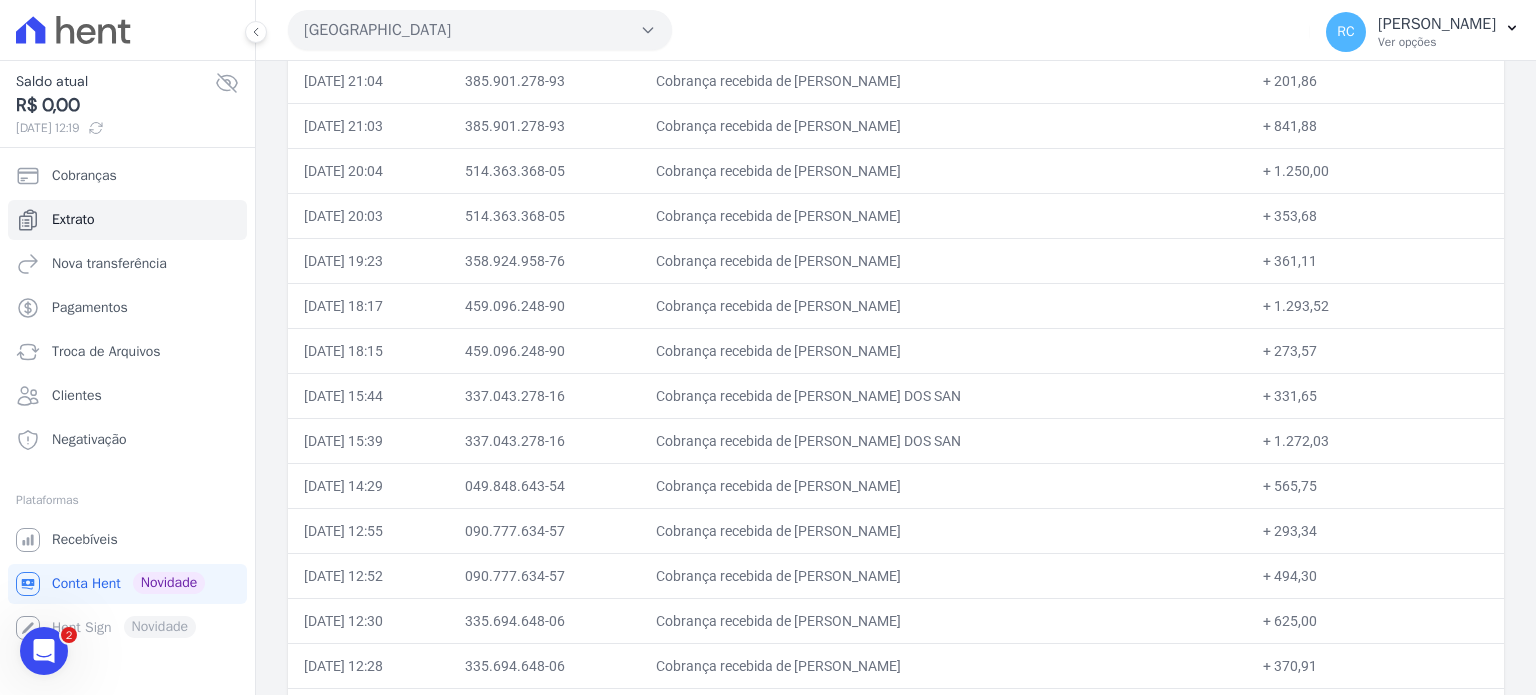 scroll, scrollTop: 700, scrollLeft: 0, axis: vertical 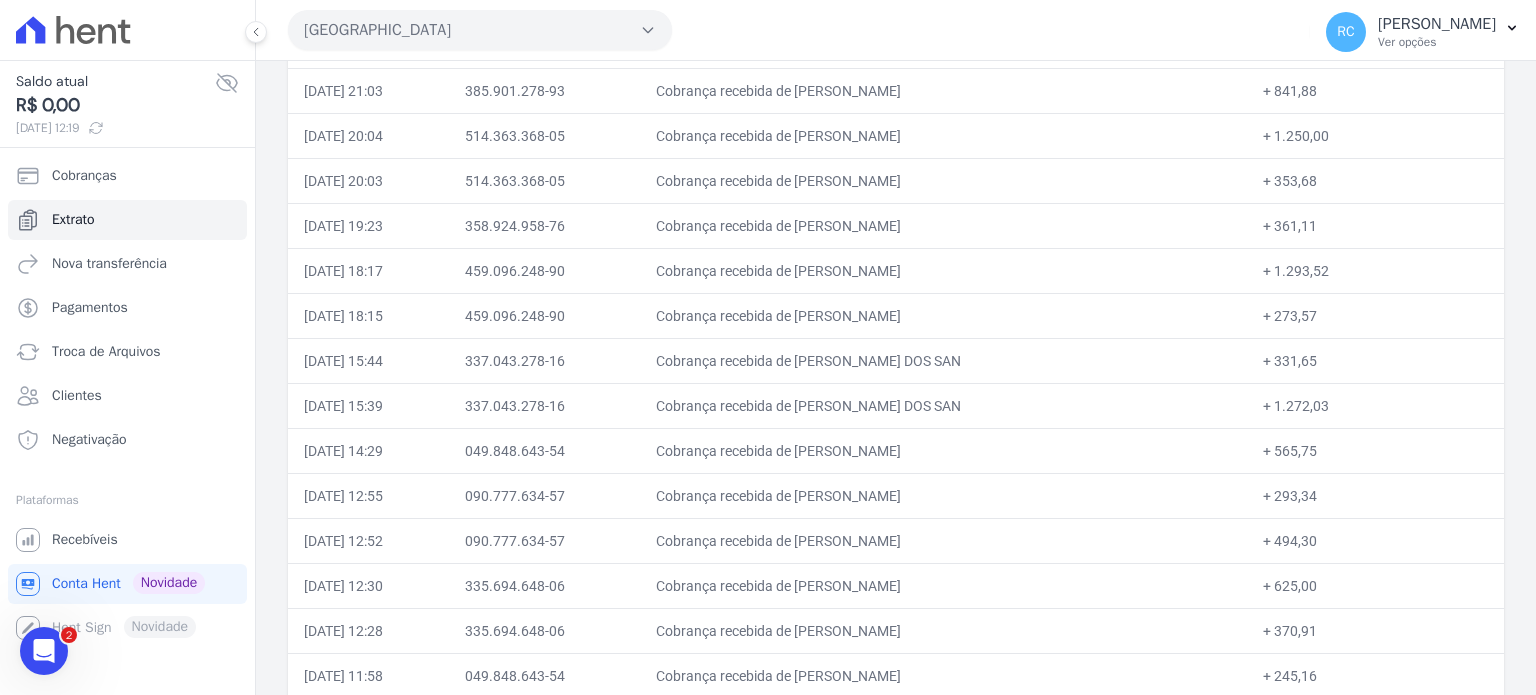 drag, startPoint x: 985, startPoint y: 355, endPoint x: 822, endPoint y: 363, distance: 163.1962 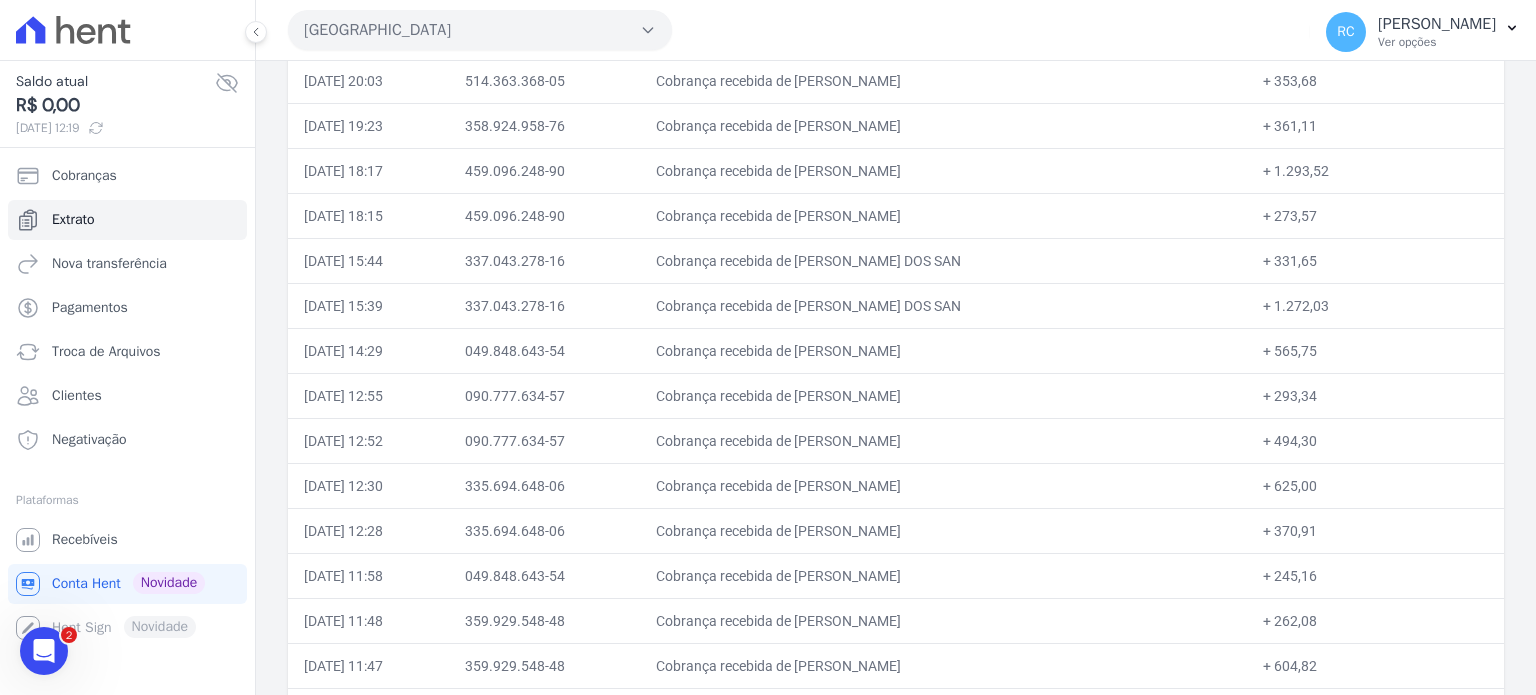 drag, startPoint x: 986, startPoint y: 385, endPoint x: 827, endPoint y: 394, distance: 159.25452 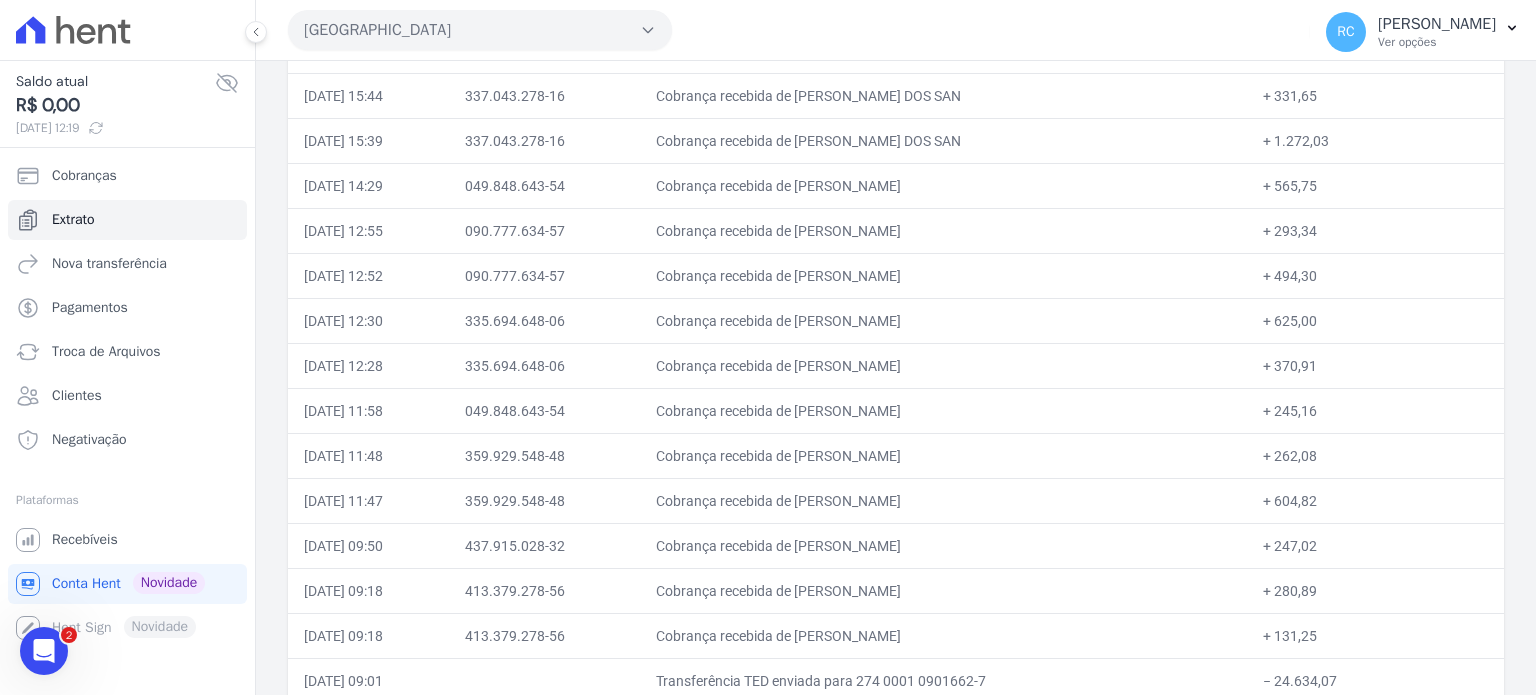 scroll, scrollTop: 1000, scrollLeft: 0, axis: vertical 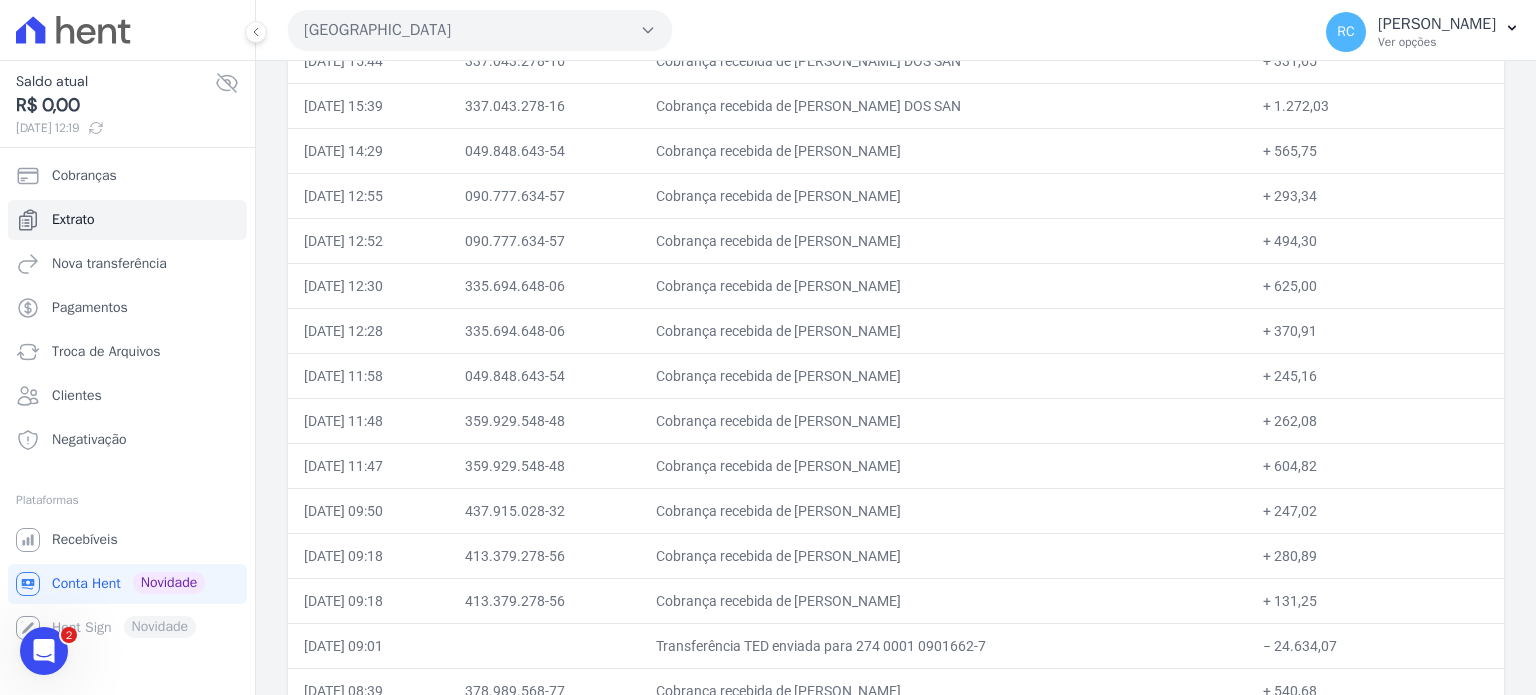 drag, startPoint x: 1018, startPoint y: 271, endPoint x: 826, endPoint y: 280, distance: 192.21082 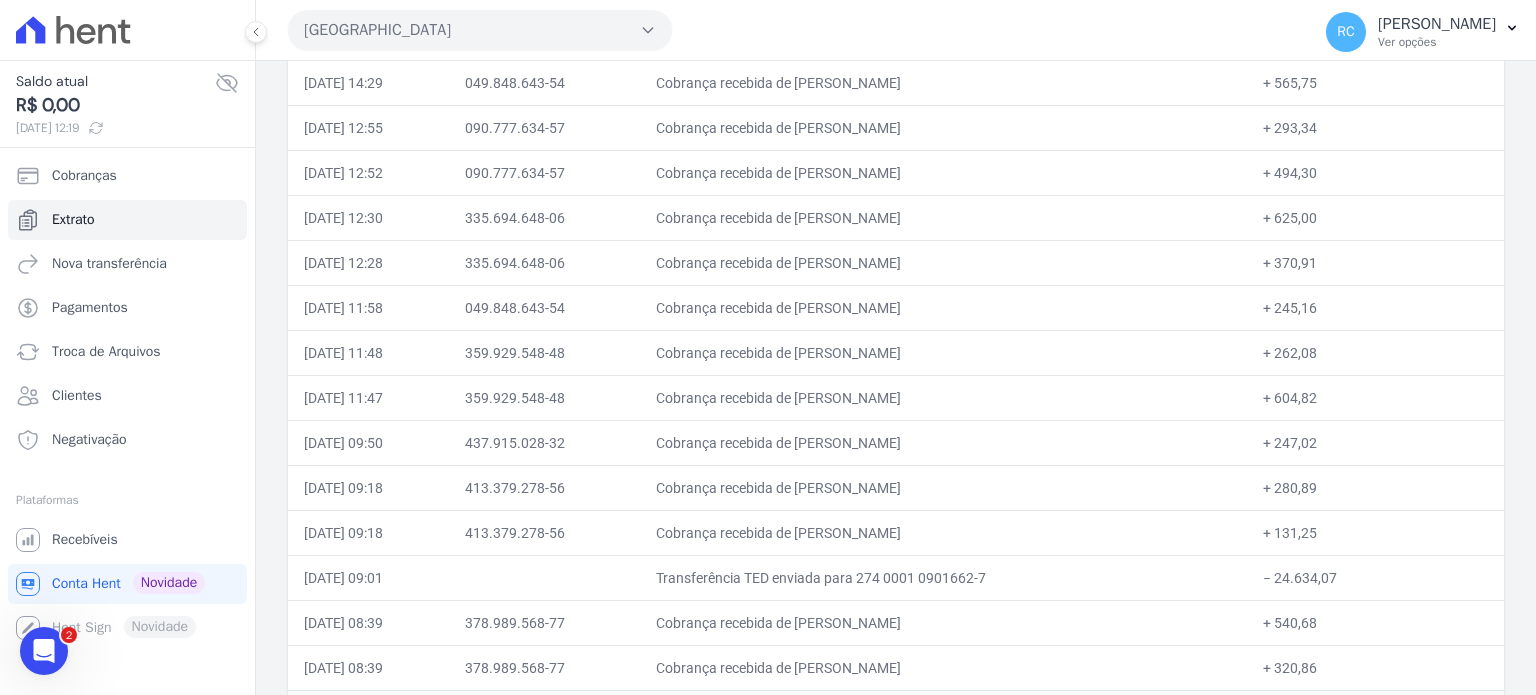scroll, scrollTop: 1200, scrollLeft: 0, axis: vertical 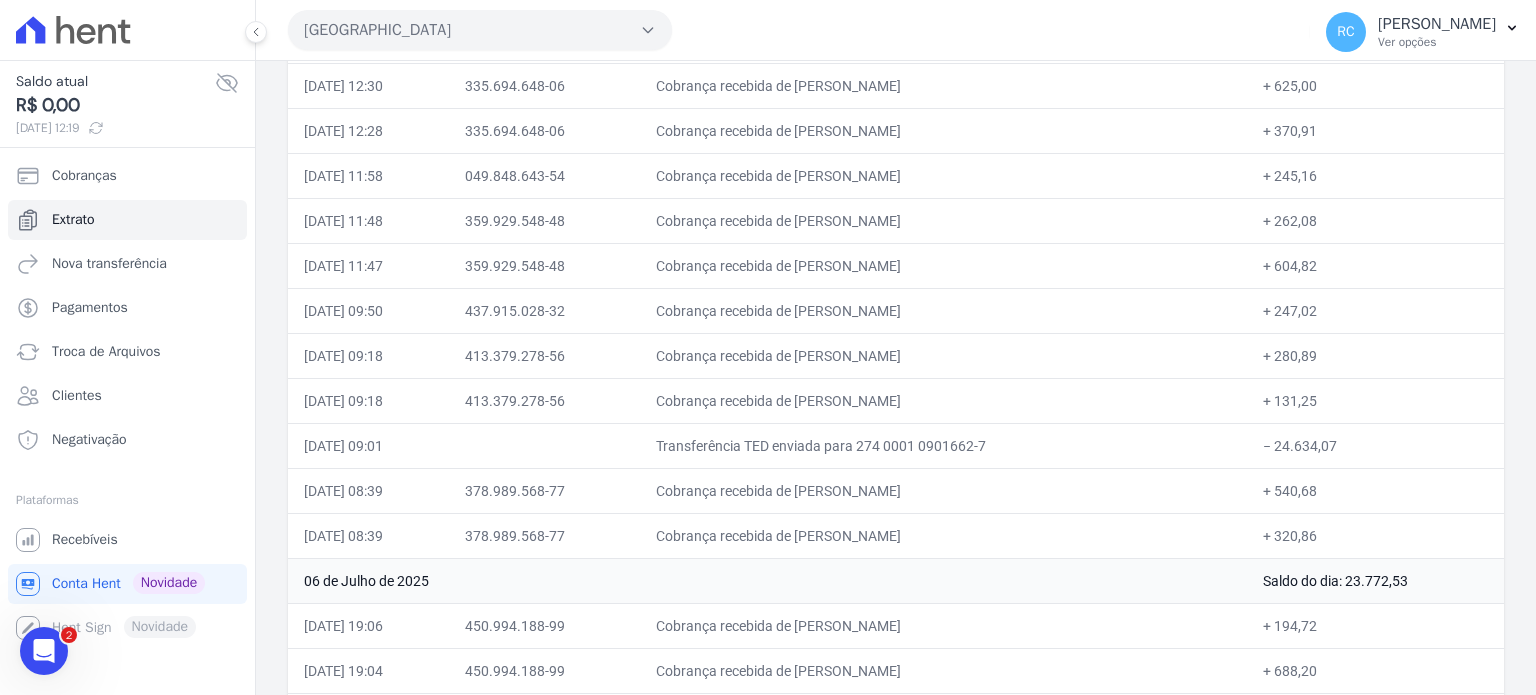 drag, startPoint x: 980, startPoint y: 305, endPoint x: 821, endPoint y: 319, distance: 159.61516 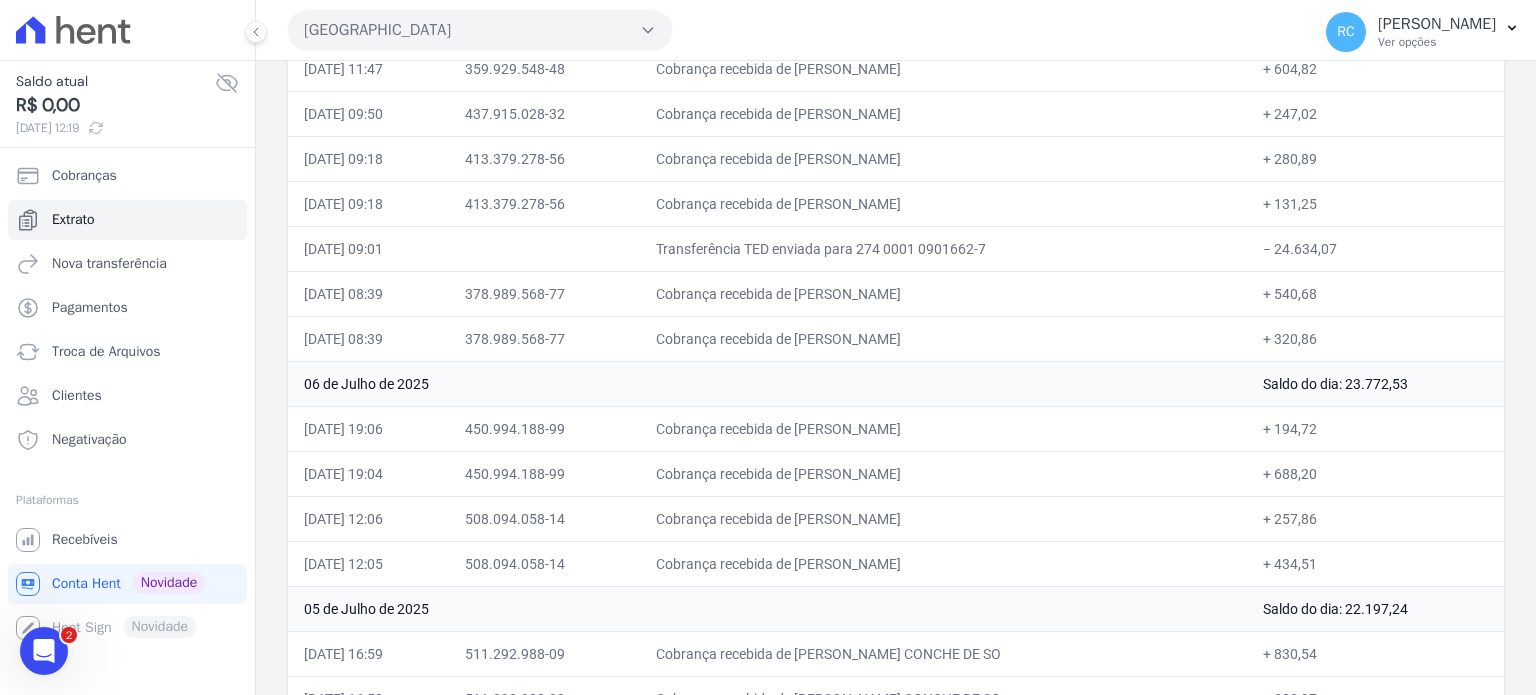 scroll, scrollTop: 1400, scrollLeft: 0, axis: vertical 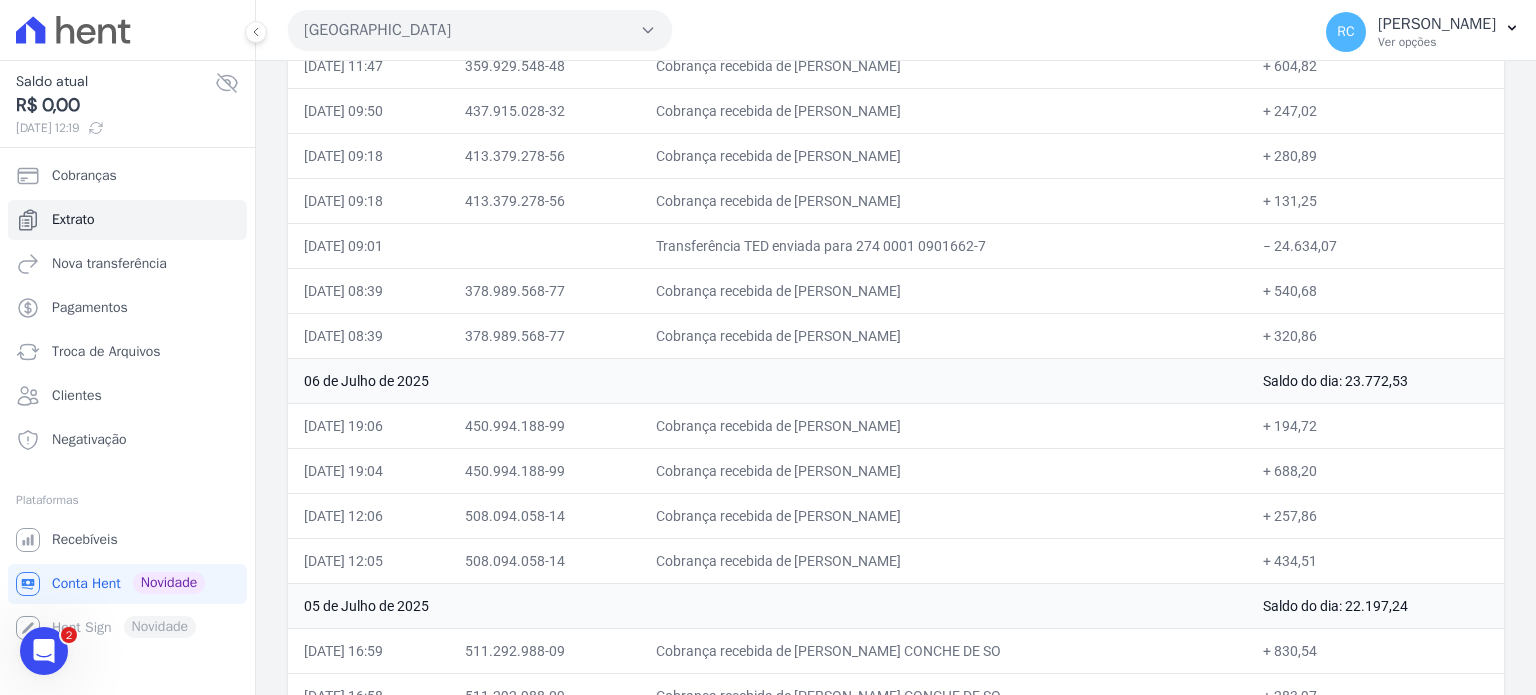 drag, startPoint x: 946, startPoint y: 151, endPoint x: 823, endPoint y: 148, distance: 123.03658 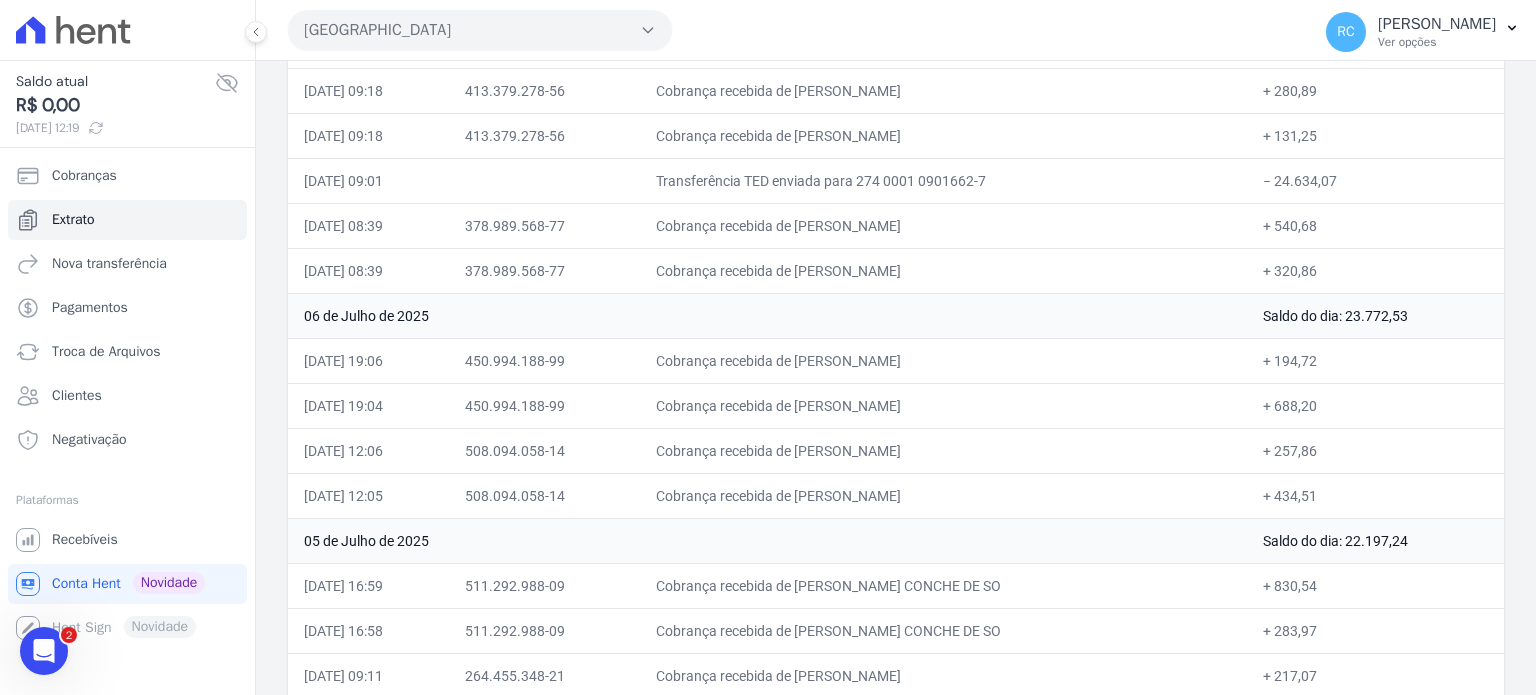 scroll, scrollTop: 1500, scrollLeft: 0, axis: vertical 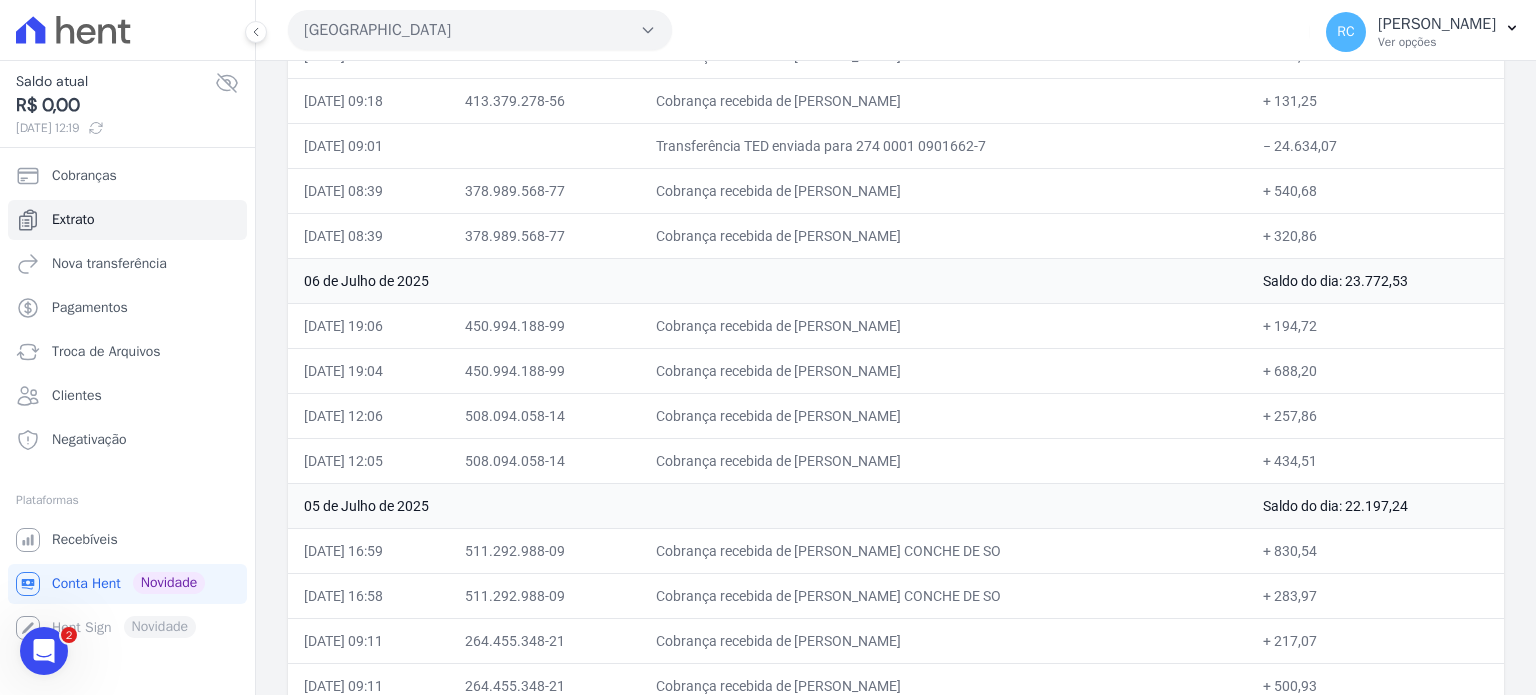 drag, startPoint x: 970, startPoint y: 407, endPoint x: 828, endPoint y: 415, distance: 142.22517 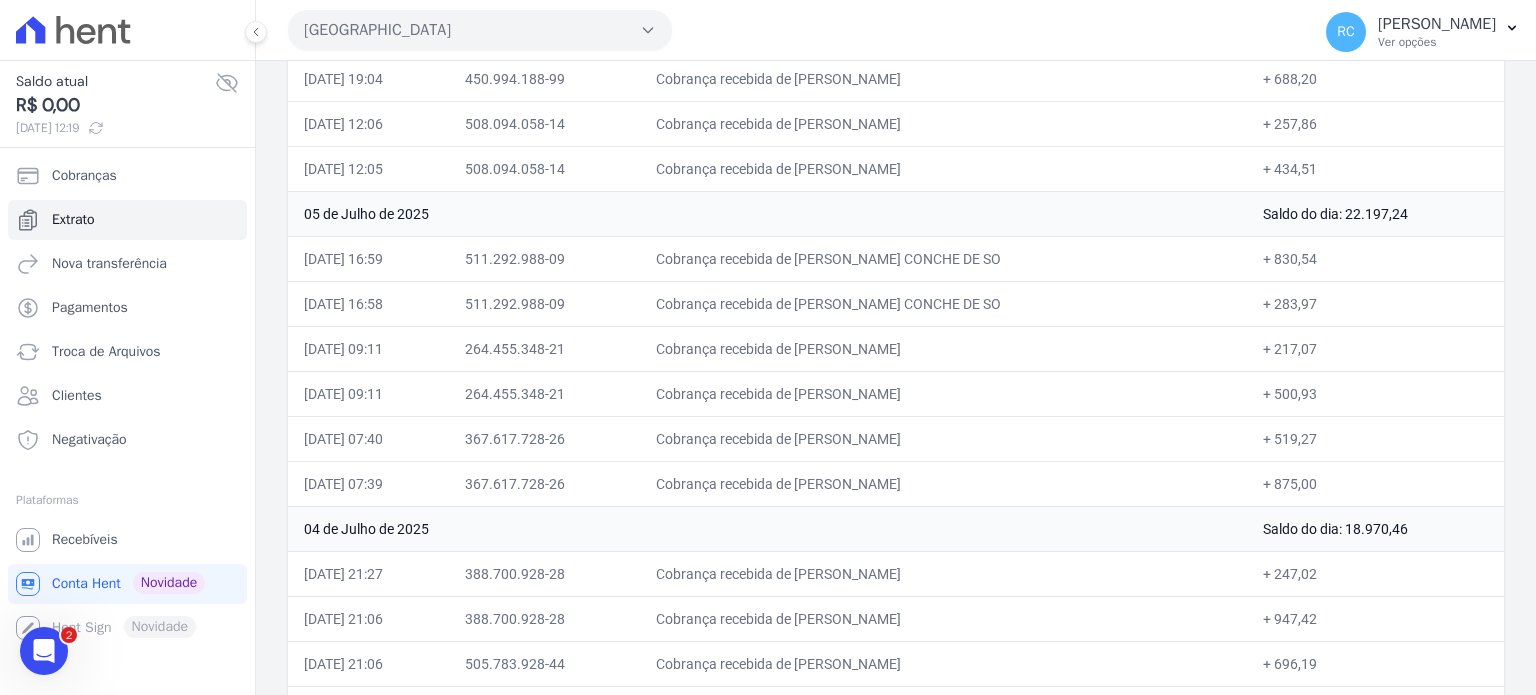 scroll, scrollTop: 1800, scrollLeft: 0, axis: vertical 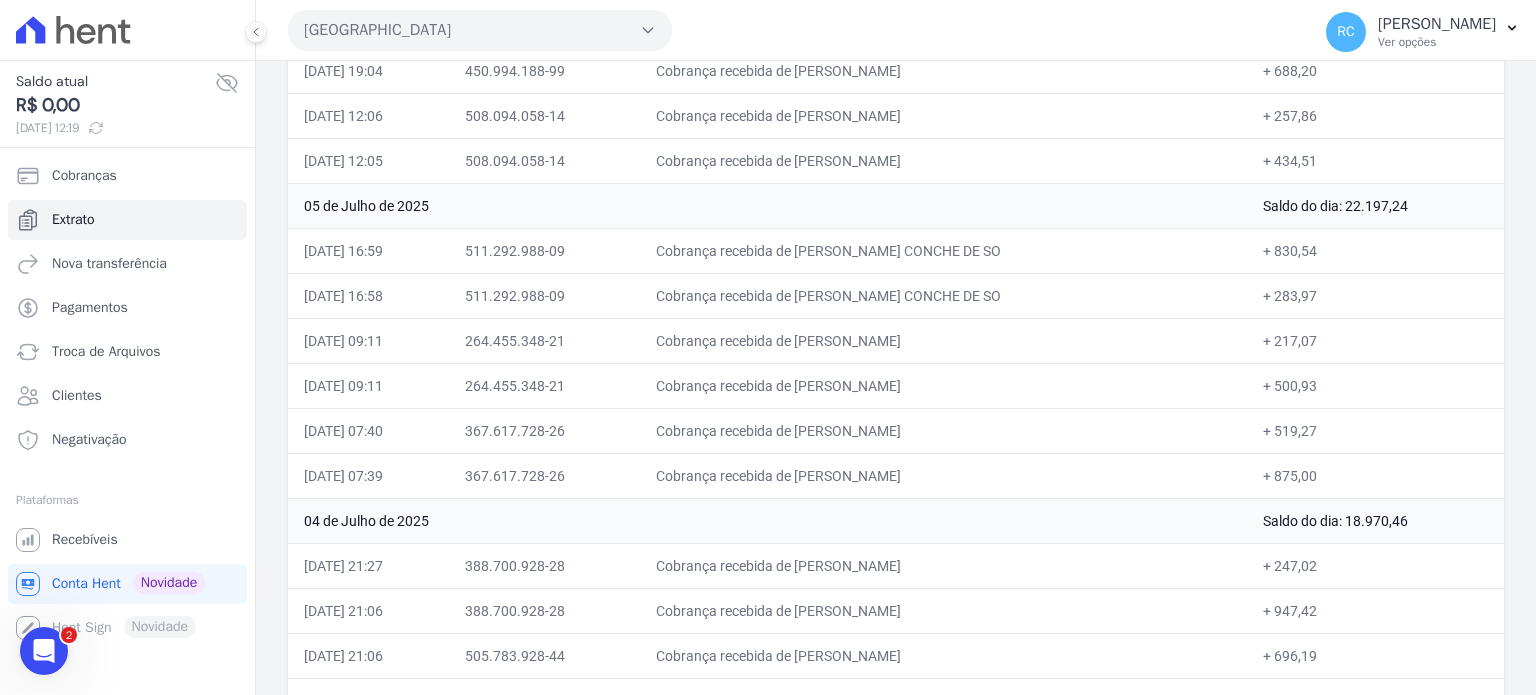 drag, startPoint x: 996, startPoint y: 243, endPoint x: 828, endPoint y: 257, distance: 168.58232 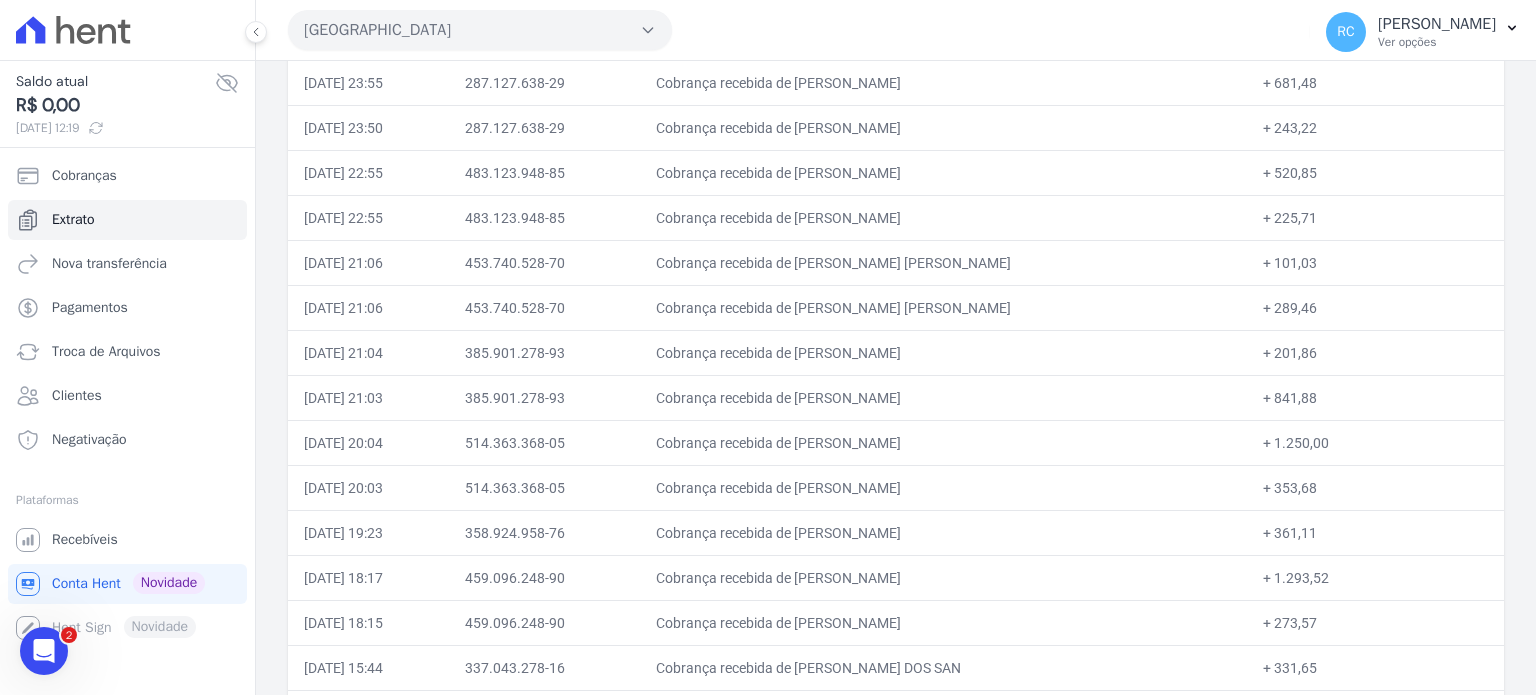 scroll, scrollTop: 100, scrollLeft: 0, axis: vertical 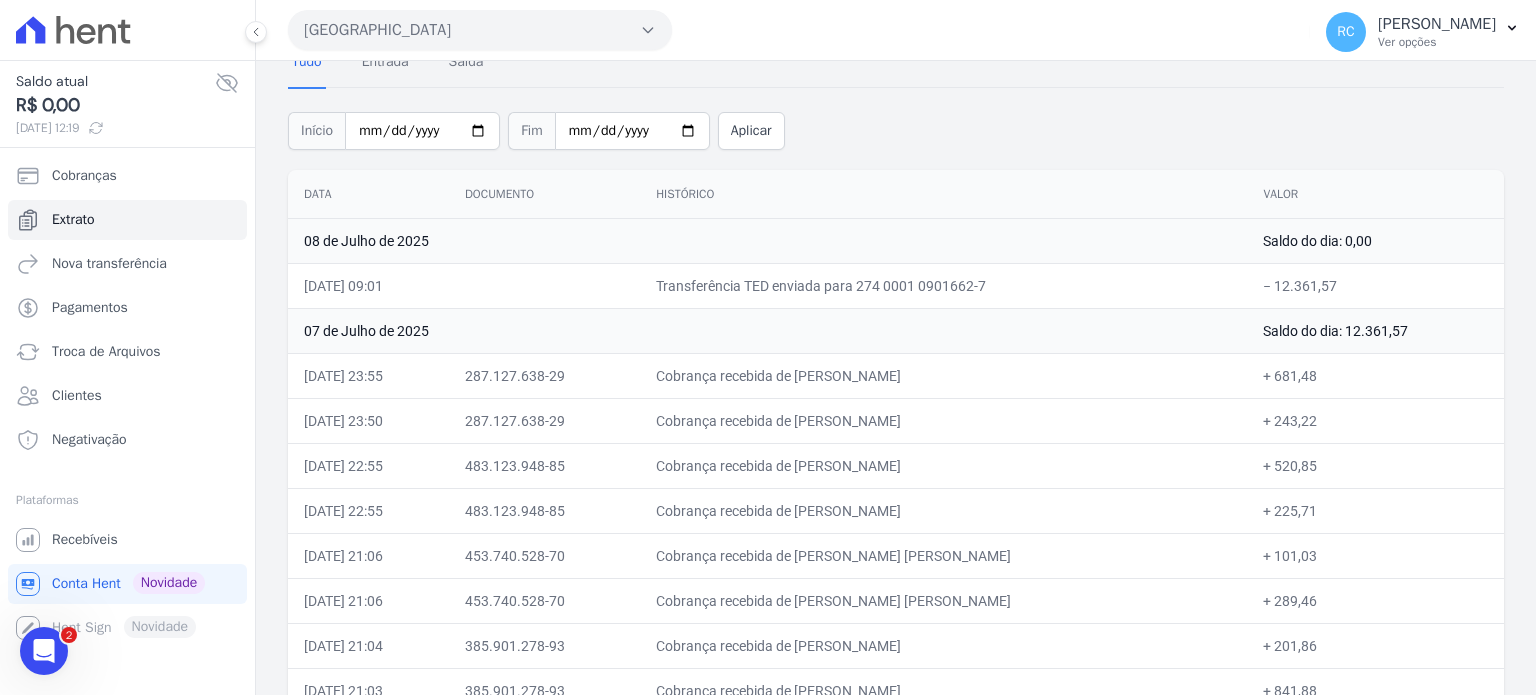 drag, startPoint x: 1045, startPoint y: 378, endPoint x: 829, endPoint y: 383, distance: 216.05786 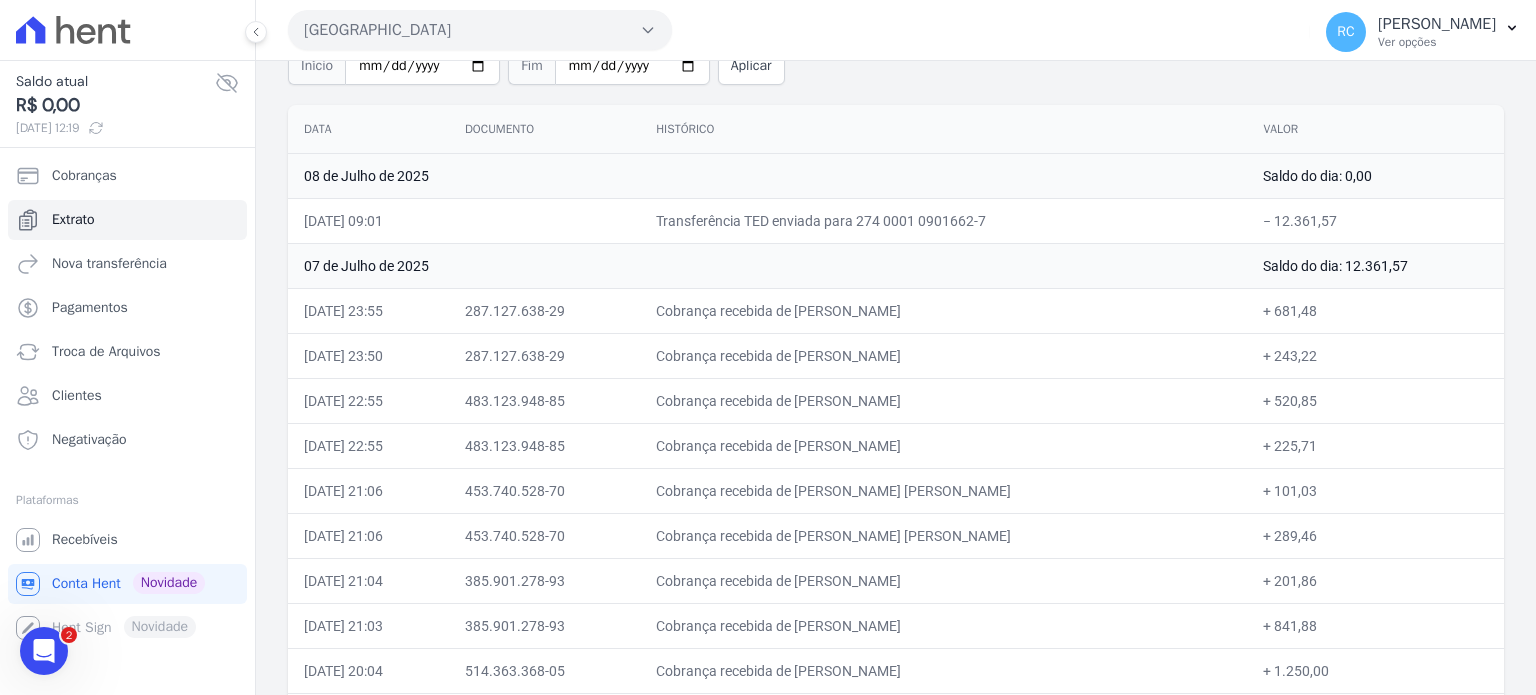 scroll, scrollTop: 200, scrollLeft: 0, axis: vertical 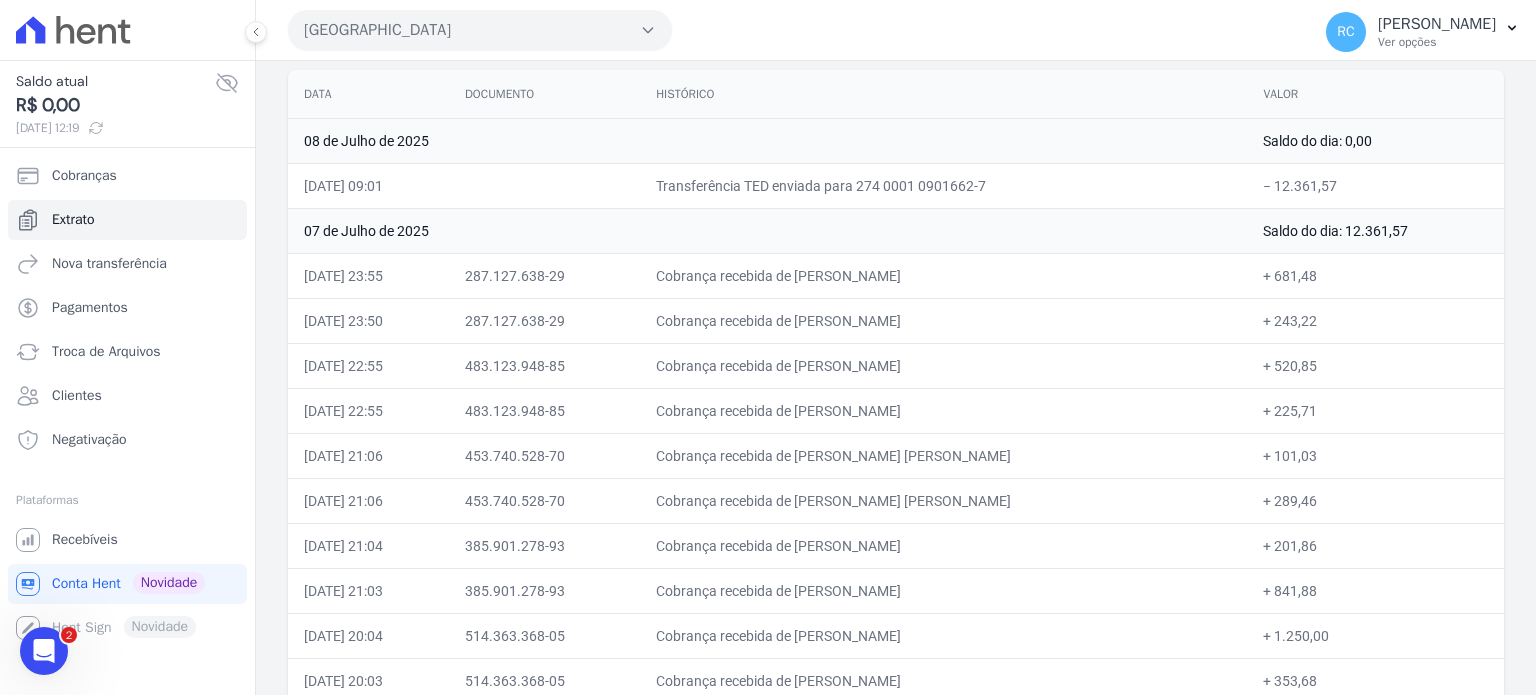 drag, startPoint x: 848, startPoint y: 499, endPoint x: 936, endPoint y: 545, distance: 99.29753 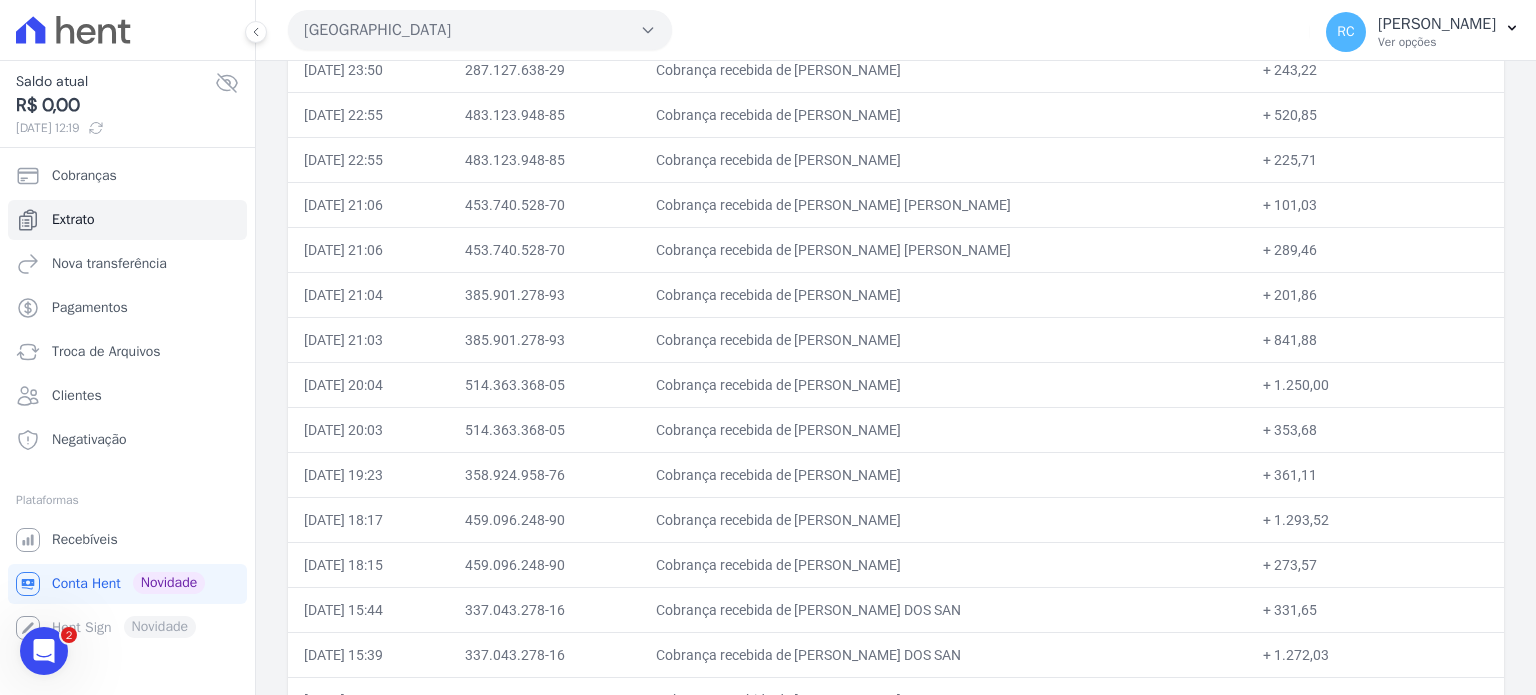 scroll, scrollTop: 500, scrollLeft: 0, axis: vertical 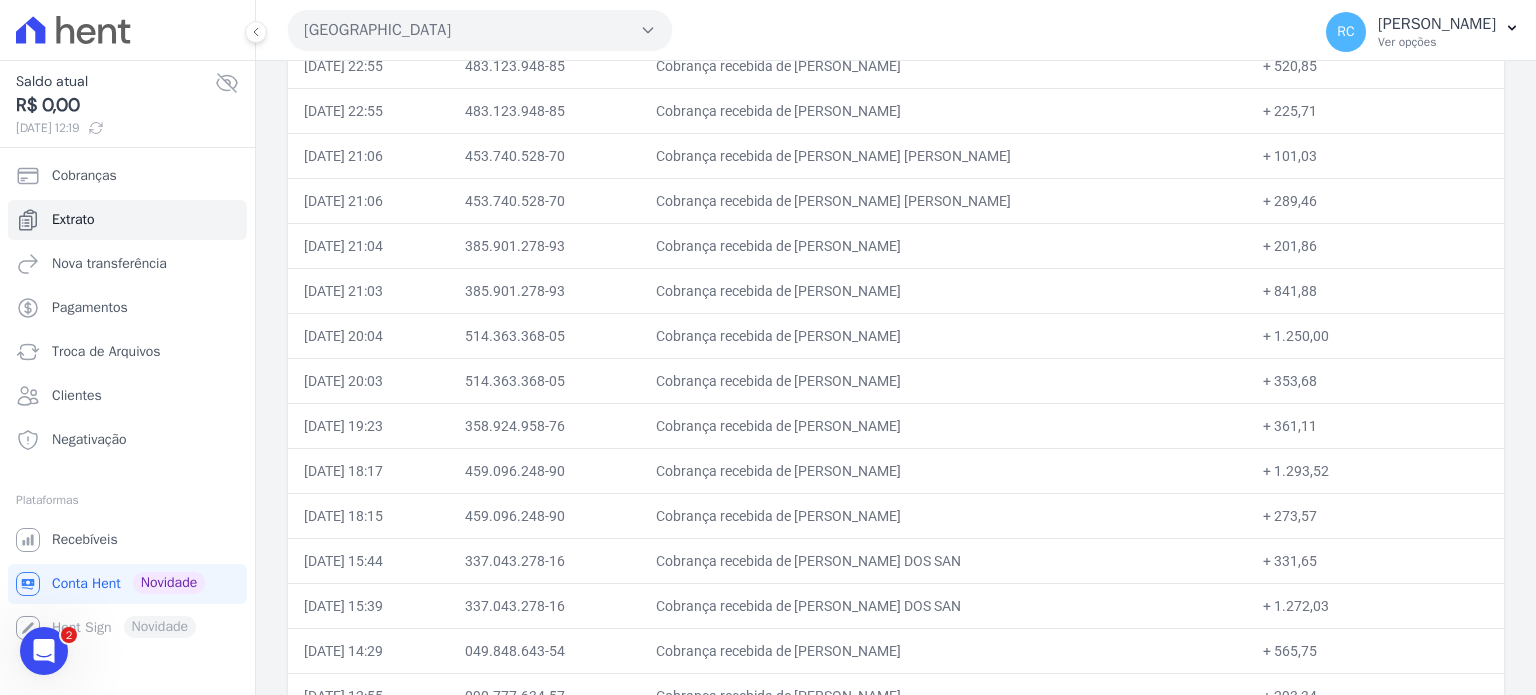 drag, startPoint x: 852, startPoint y: 330, endPoint x: 1396, endPoint y: 357, distance: 544.6696 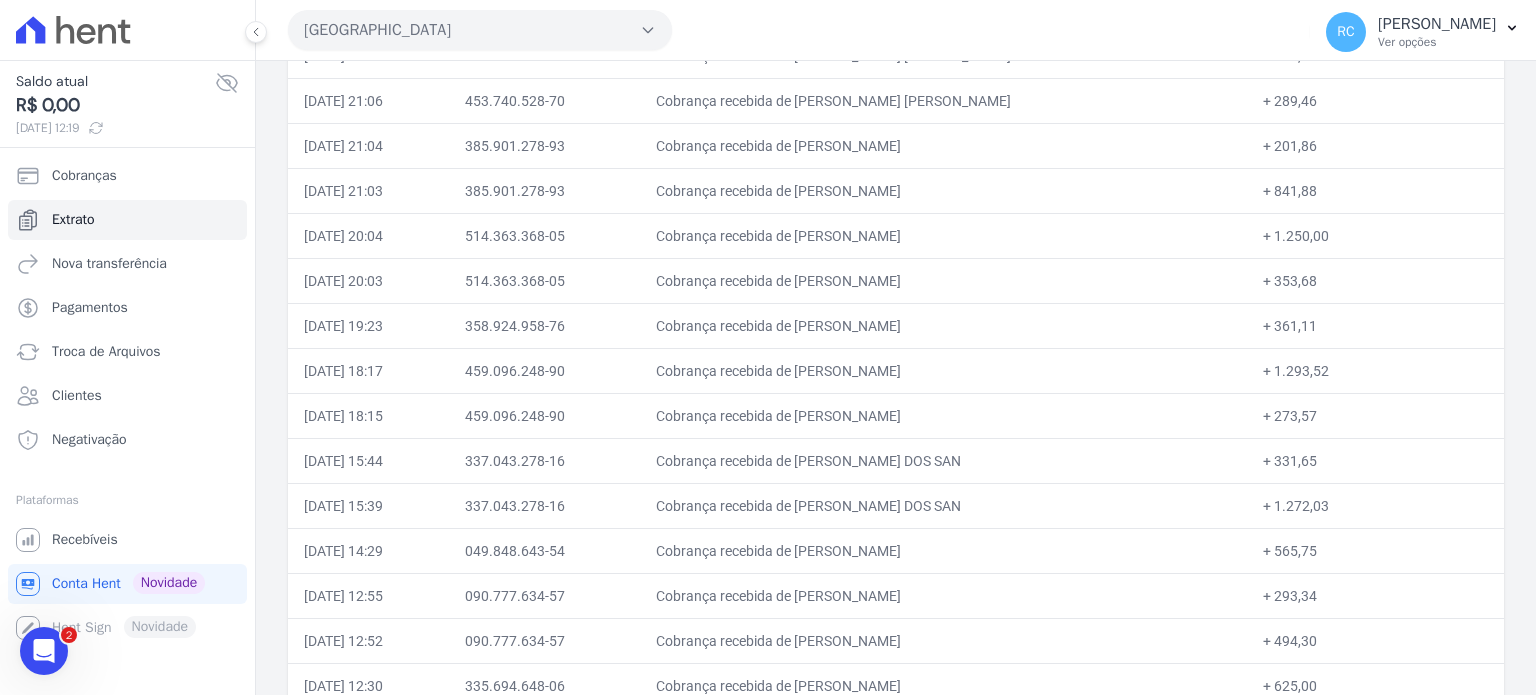 drag, startPoint x: 911, startPoint y: 327, endPoint x: 774, endPoint y: 336, distance: 137.2953 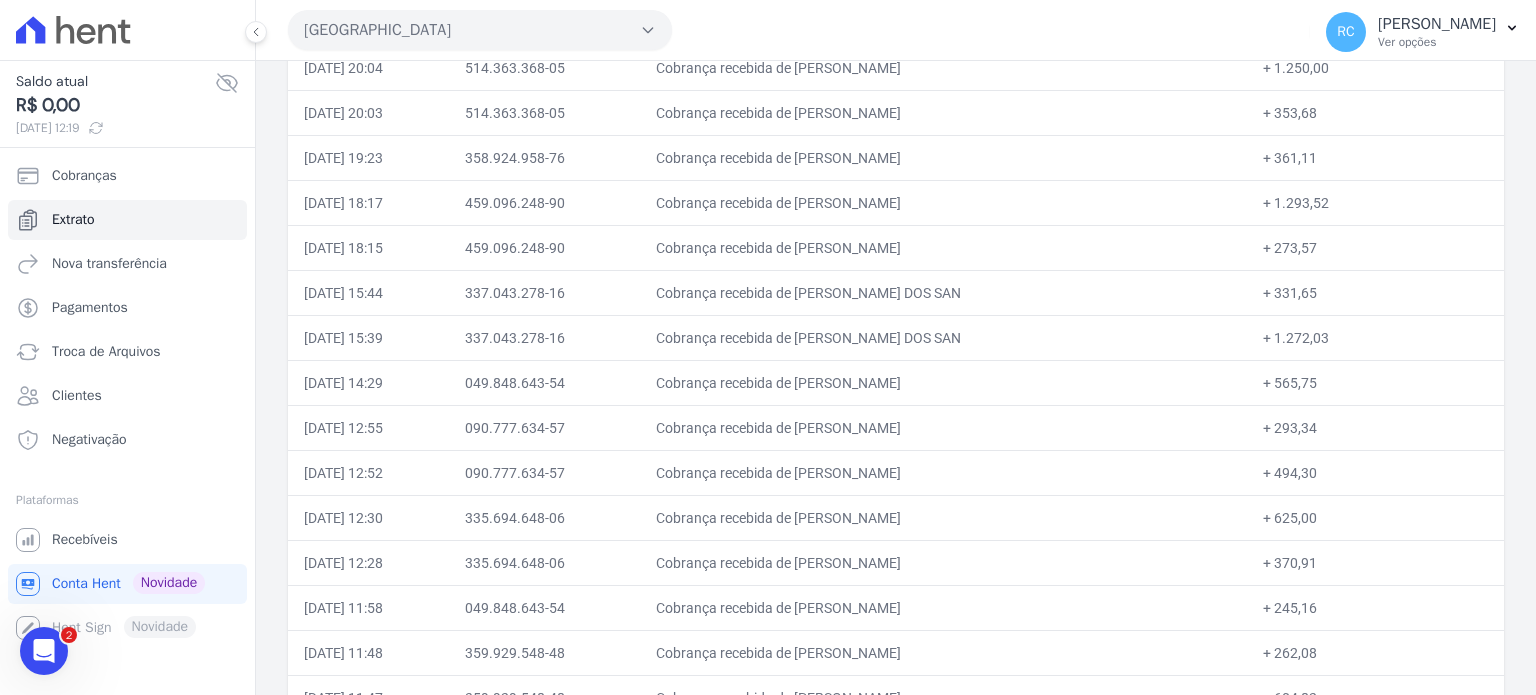 scroll, scrollTop: 800, scrollLeft: 0, axis: vertical 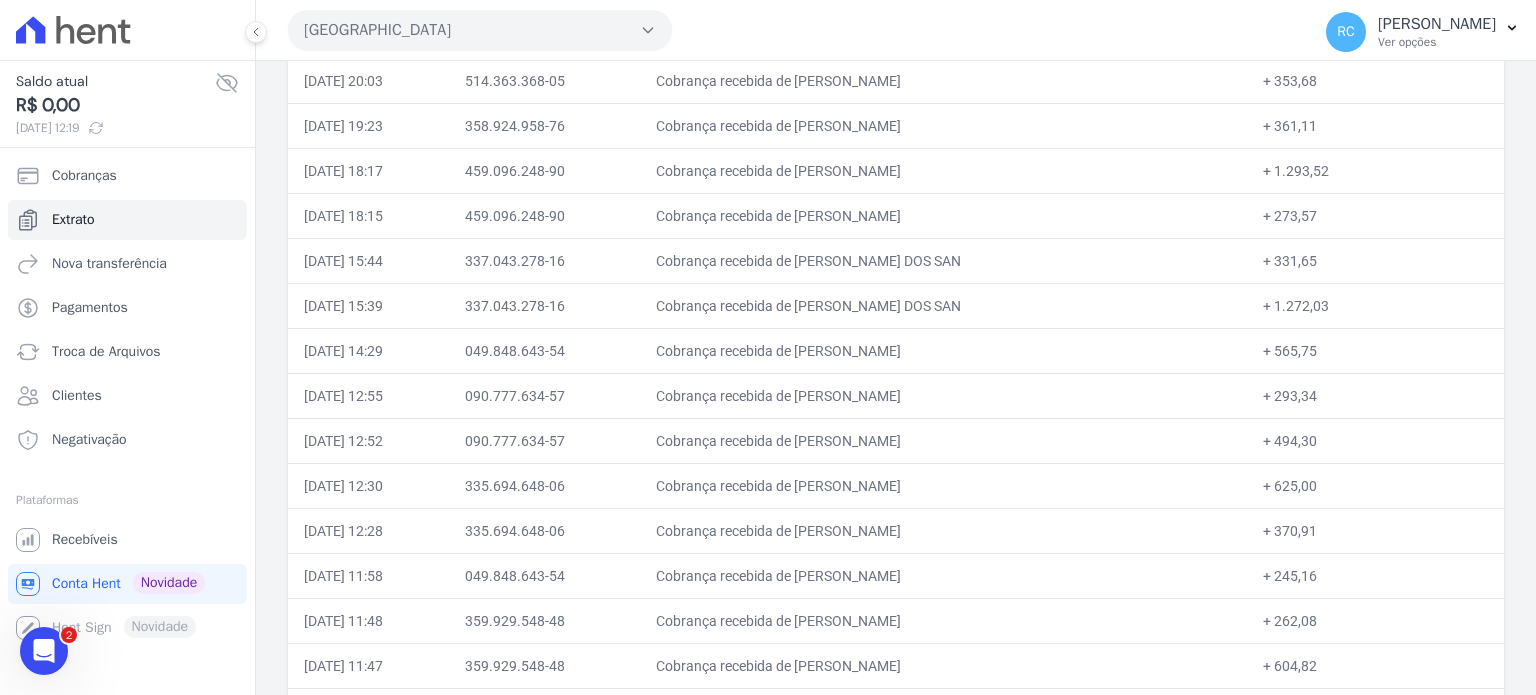 drag, startPoint x: 833, startPoint y: 347, endPoint x: 1344, endPoint y: 355, distance: 511.06262 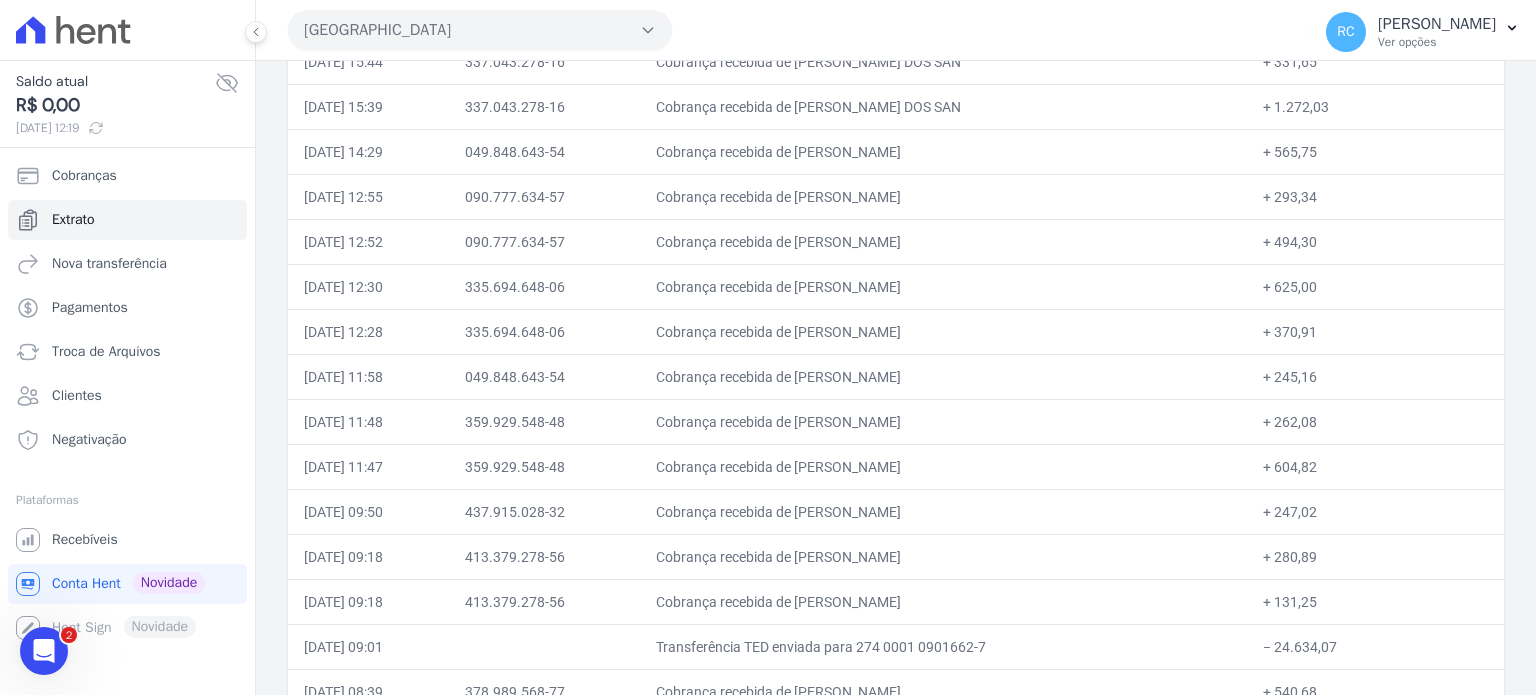 scroll, scrollTop: 1000, scrollLeft: 0, axis: vertical 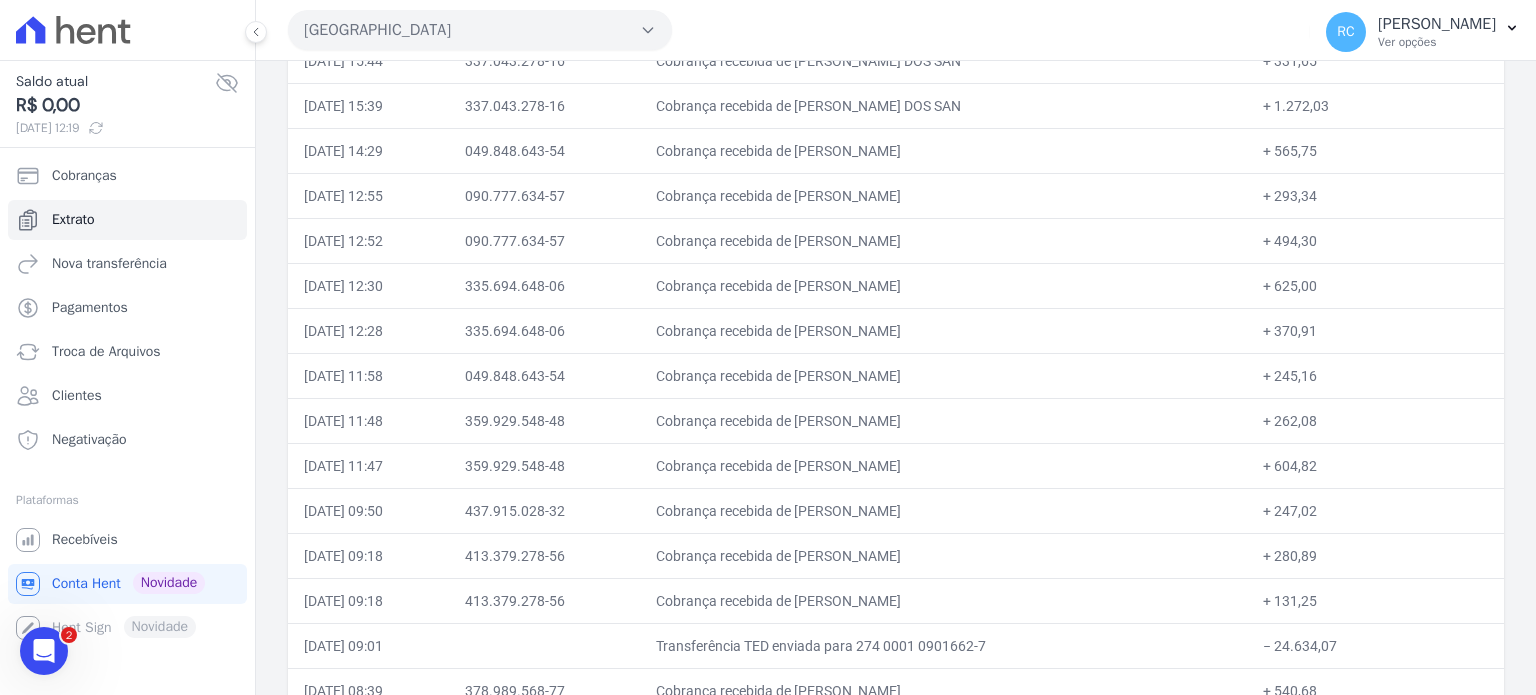 drag, startPoint x: 909, startPoint y: 326, endPoint x: 1327, endPoint y: 329, distance: 418.01077 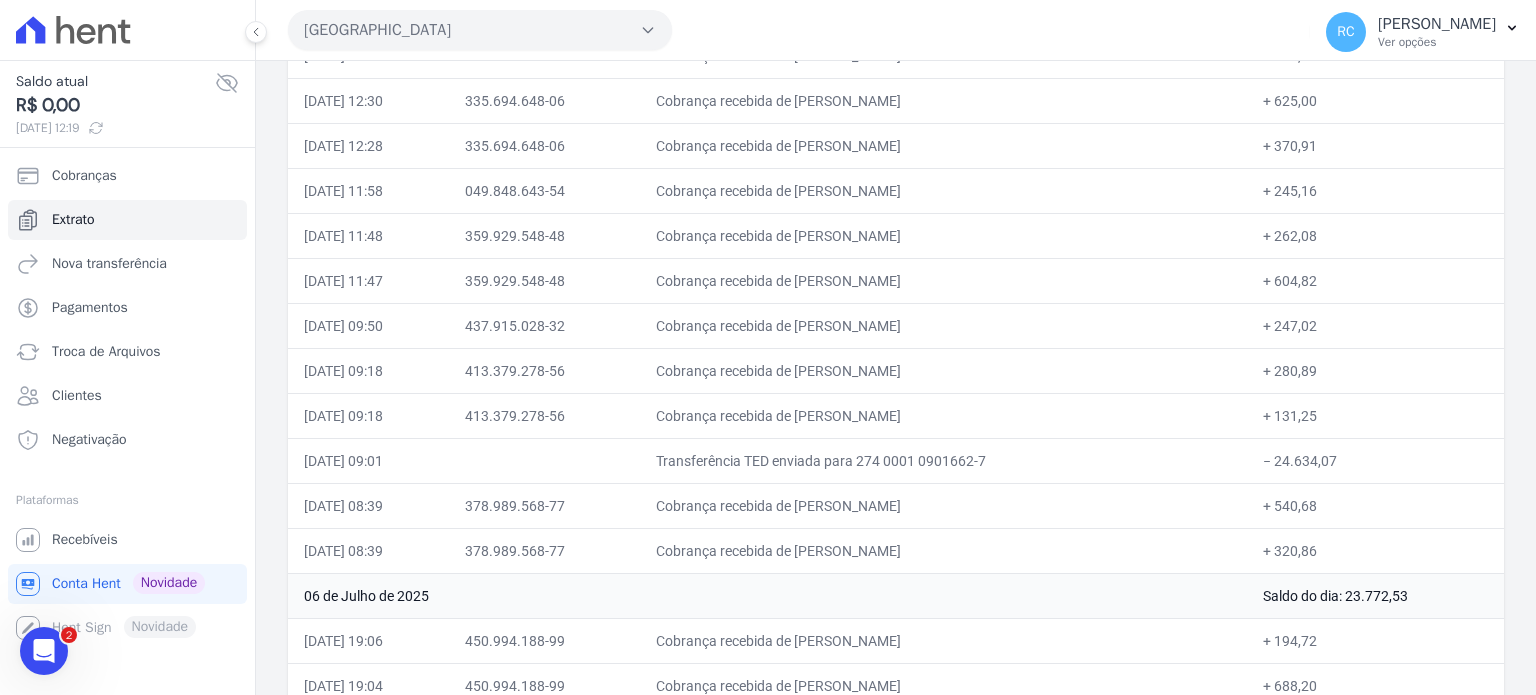 scroll, scrollTop: 1200, scrollLeft: 0, axis: vertical 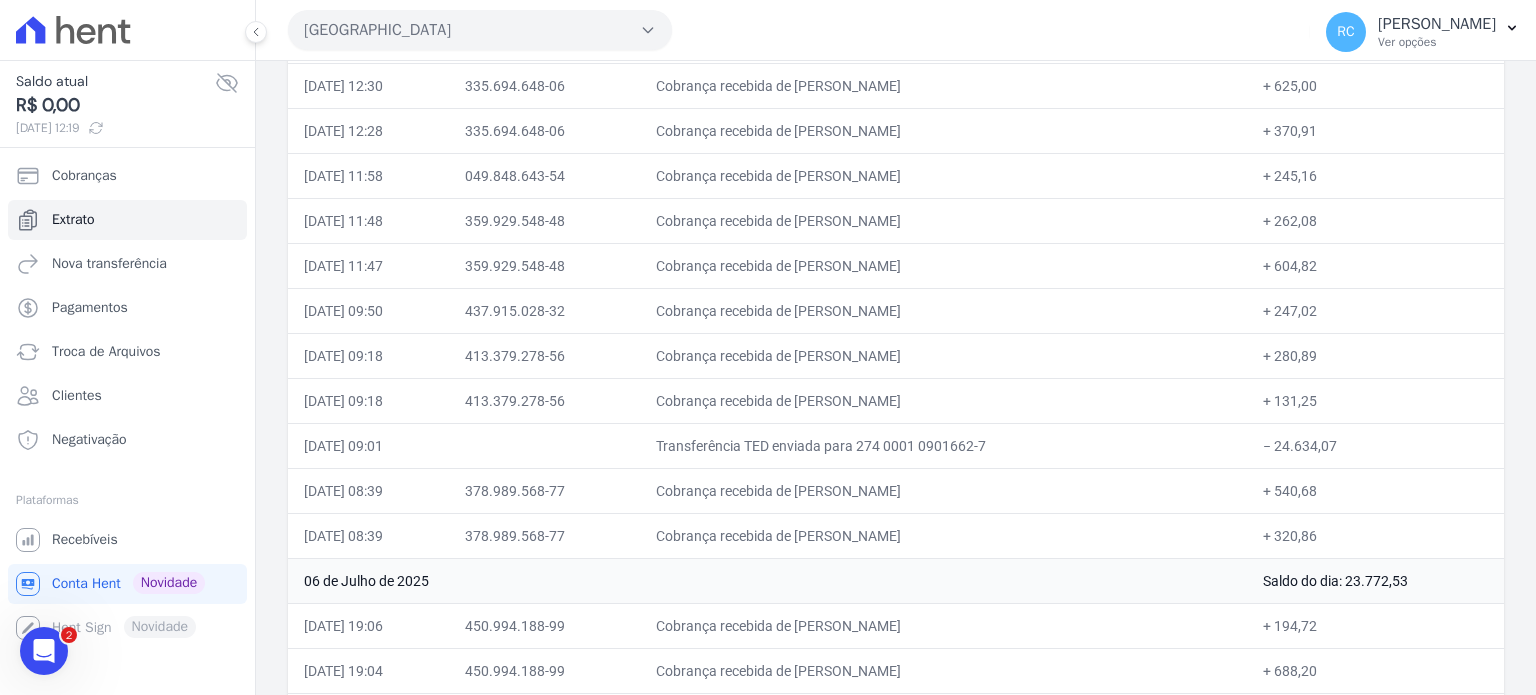 drag, startPoint x: 877, startPoint y: 302, endPoint x: 1352, endPoint y: 319, distance: 475.3041 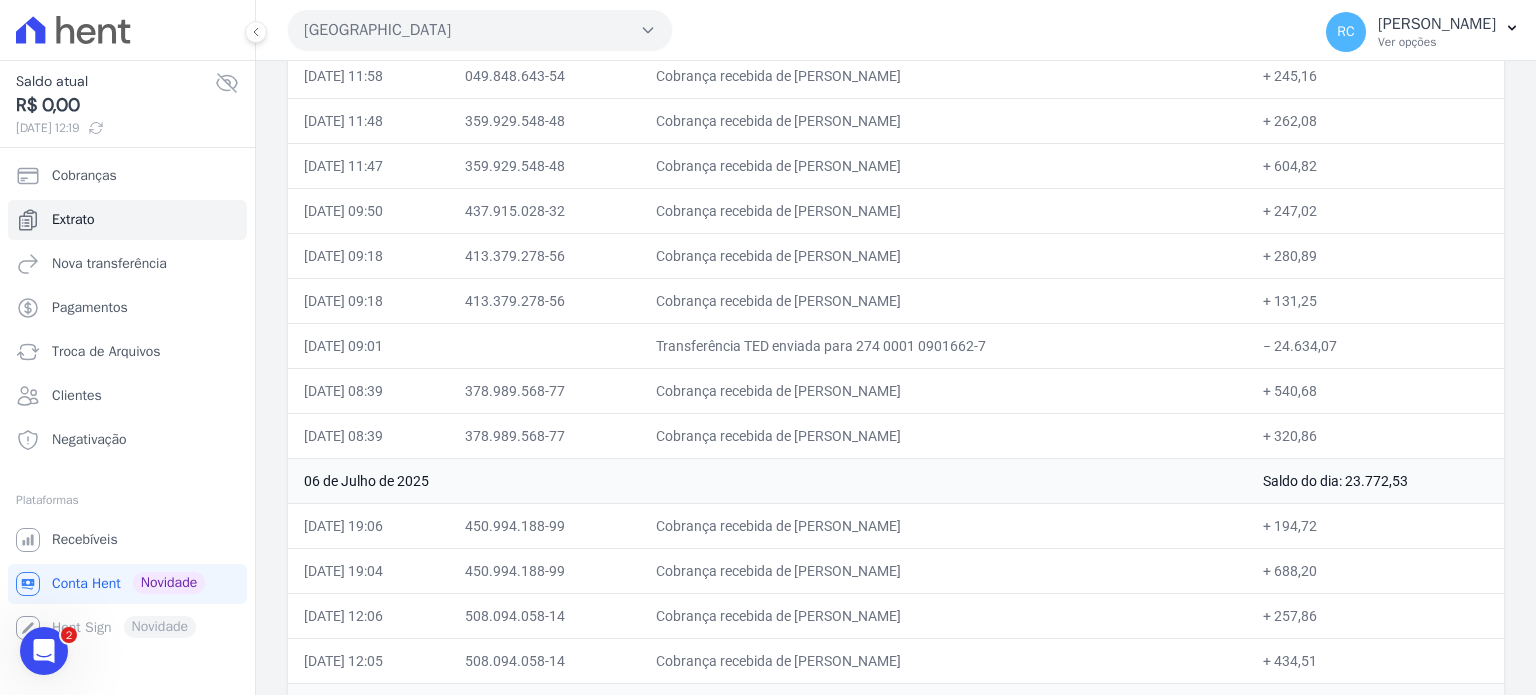 scroll, scrollTop: 1400, scrollLeft: 0, axis: vertical 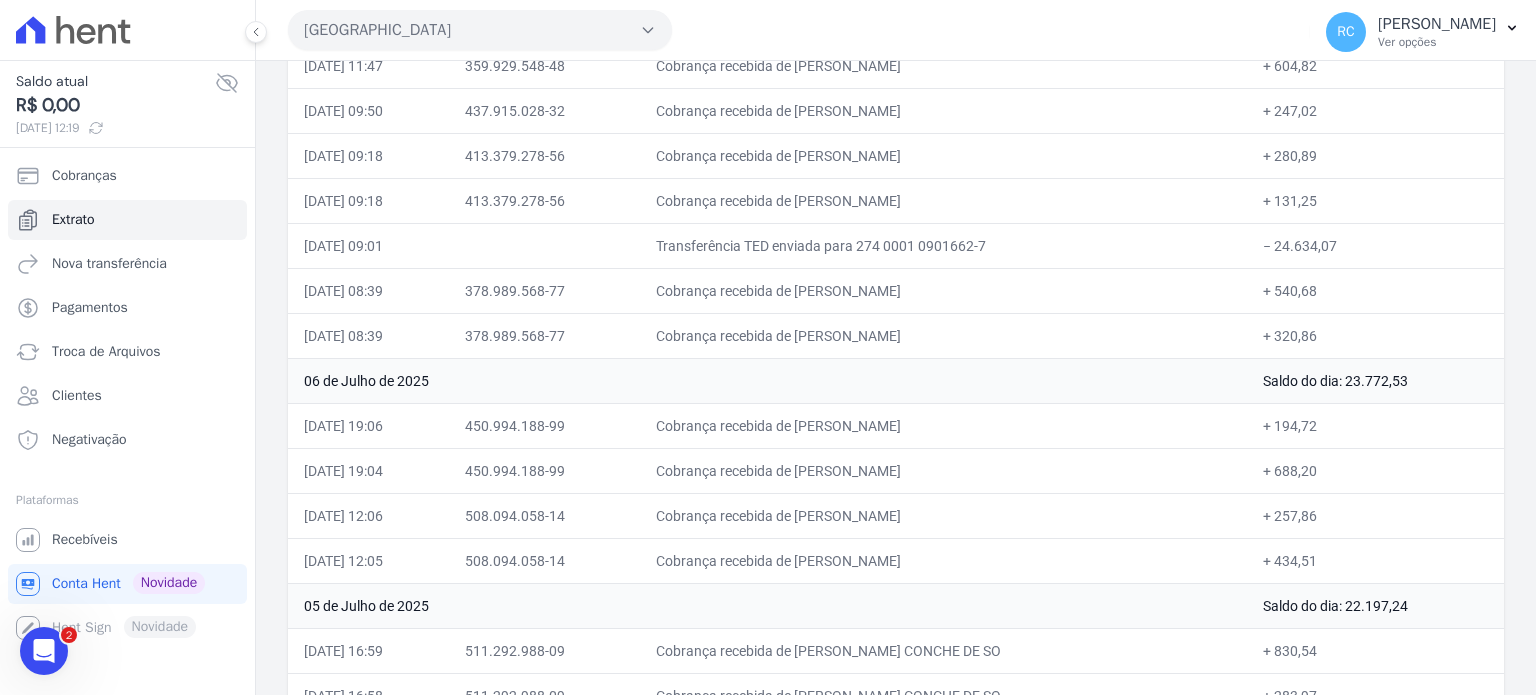 drag, startPoint x: 984, startPoint y: 428, endPoint x: 825, endPoint y: 413, distance: 159.70598 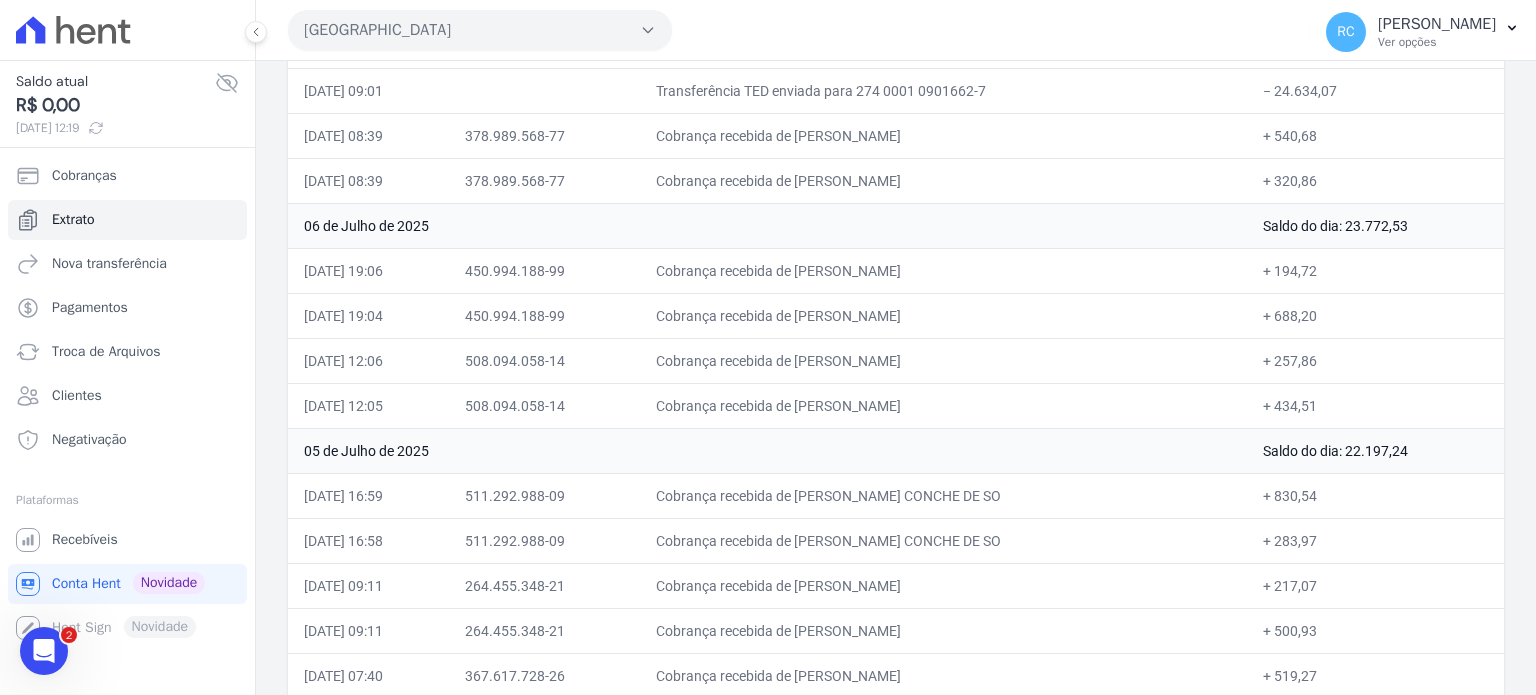 scroll, scrollTop: 1800, scrollLeft: 0, axis: vertical 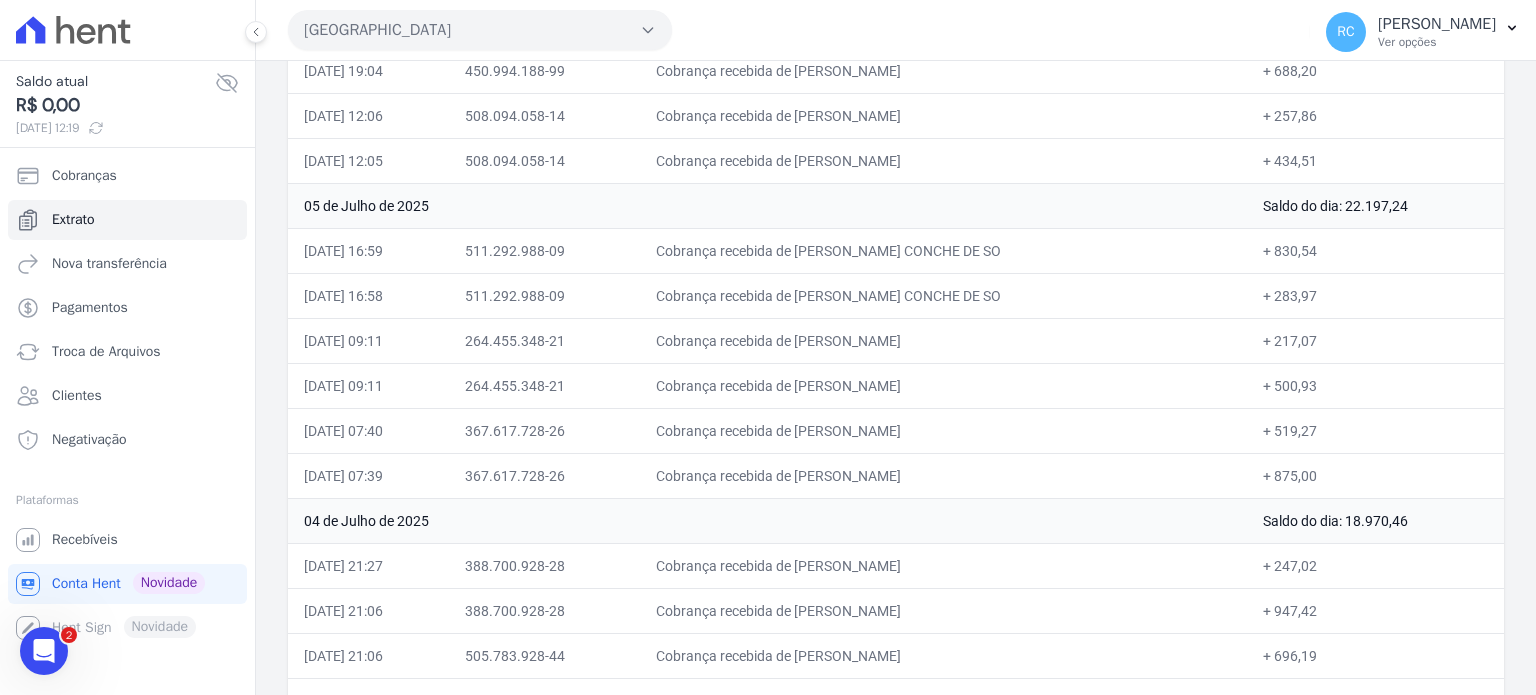 drag, startPoint x: 981, startPoint y: 245, endPoint x: 825, endPoint y: 253, distance: 156.20499 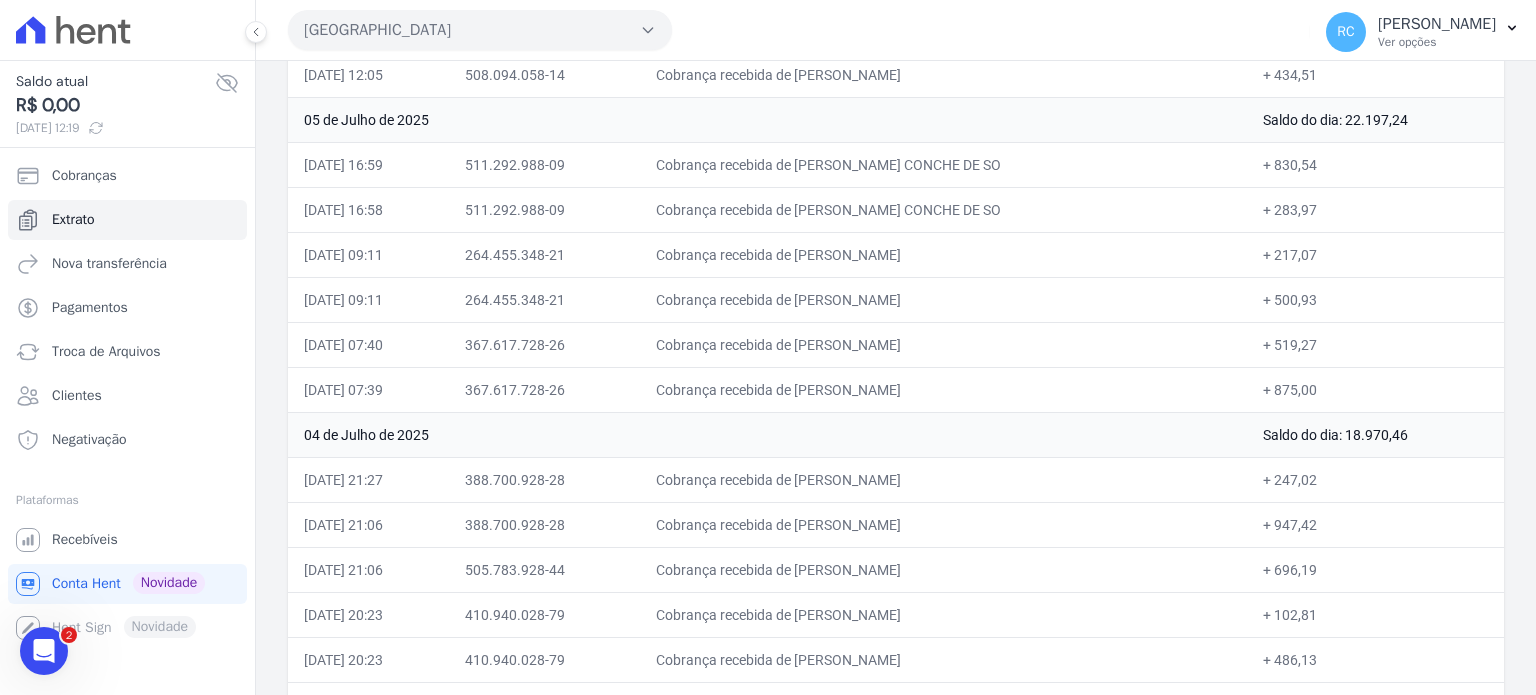 scroll, scrollTop: 2000, scrollLeft: 0, axis: vertical 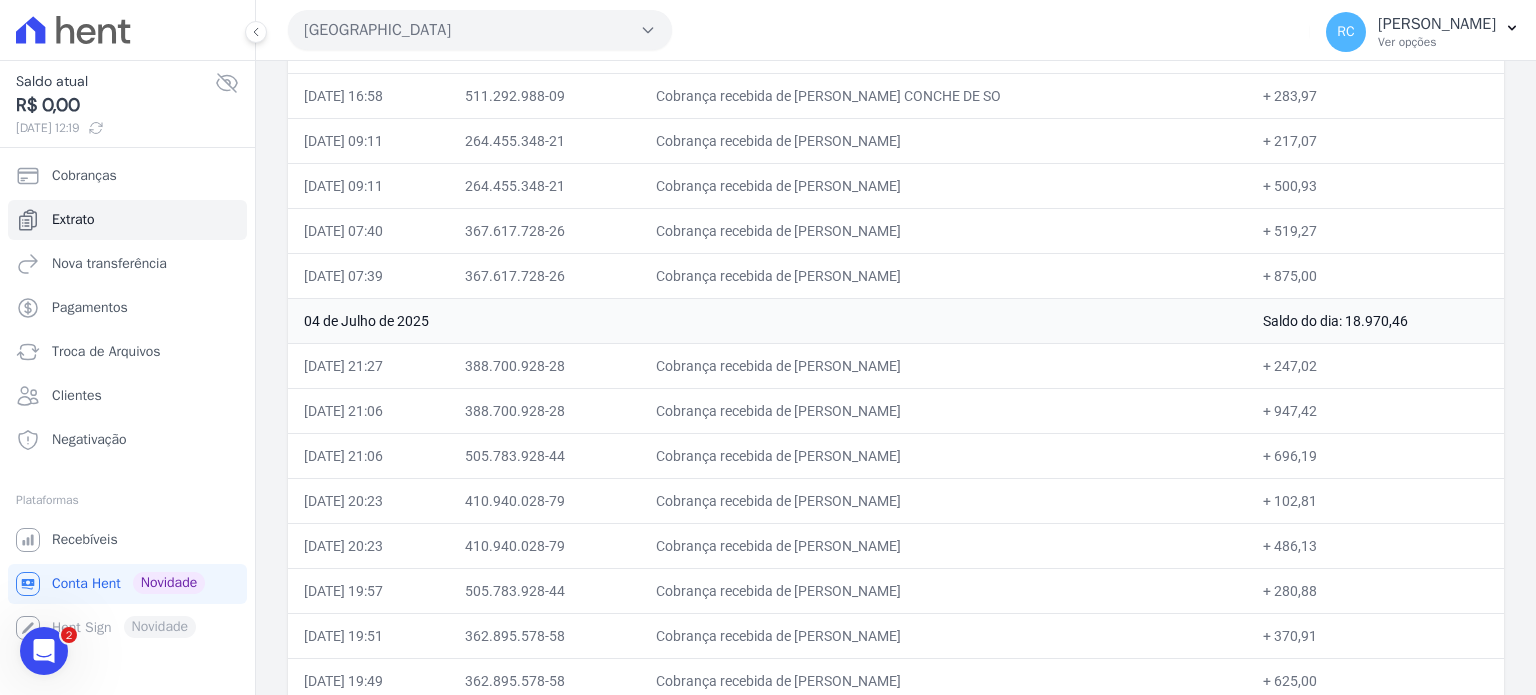drag, startPoint x: 981, startPoint y: 355, endPoint x: 851, endPoint y: 367, distance: 130.55267 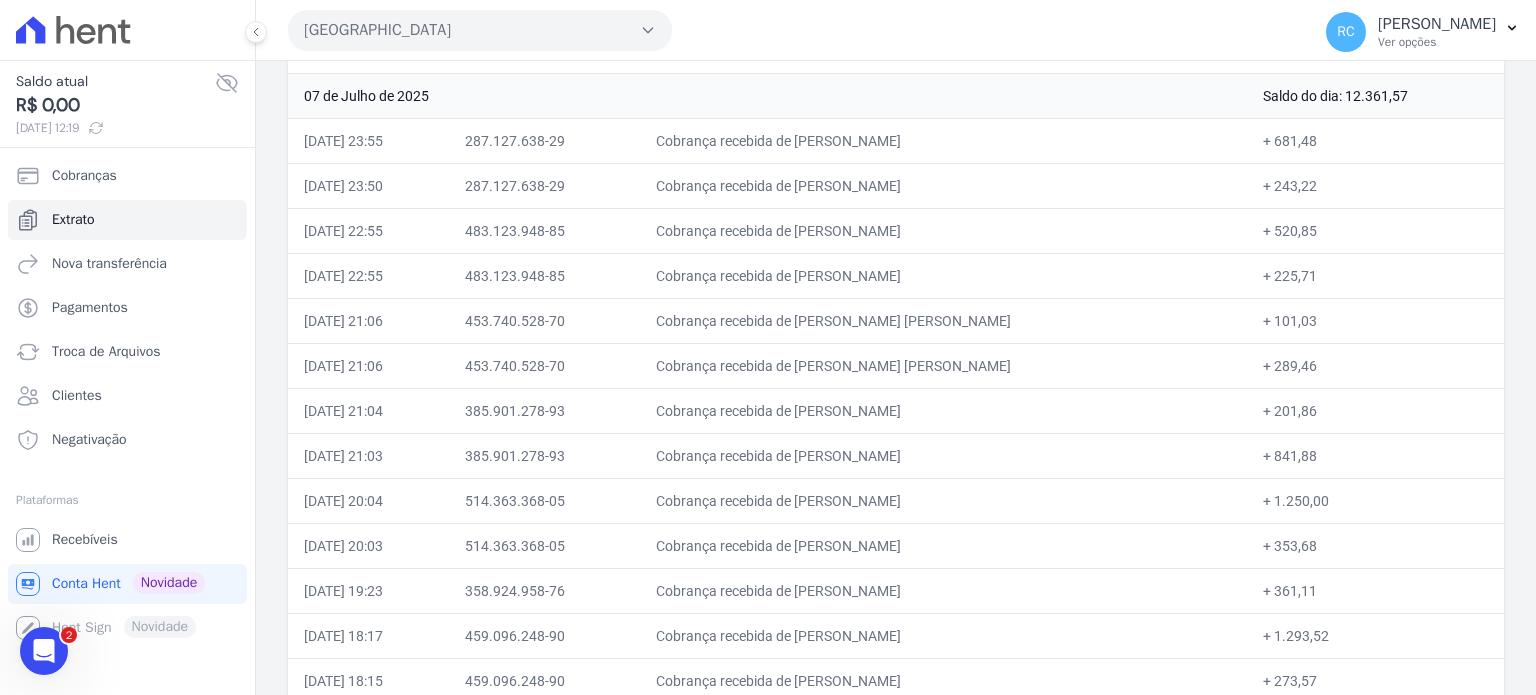 scroll, scrollTop: 300, scrollLeft: 0, axis: vertical 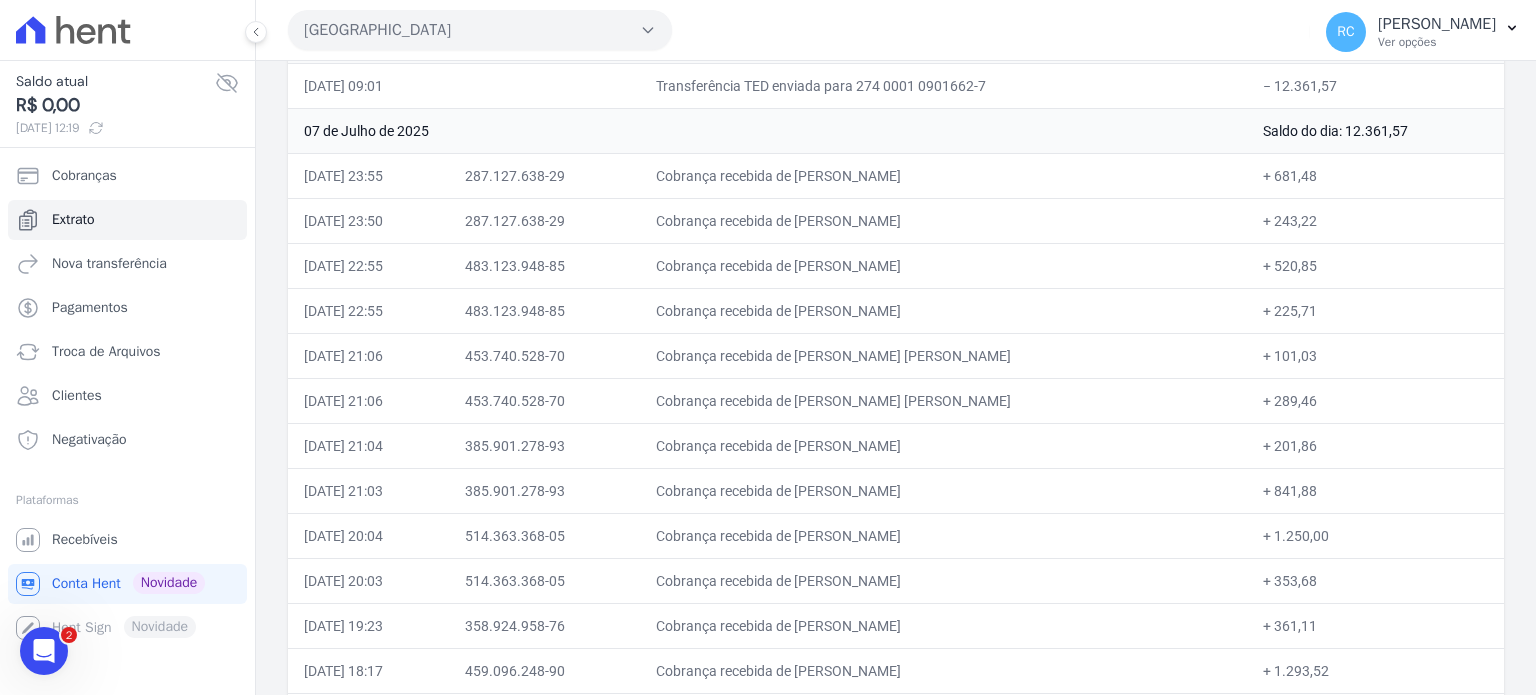 drag, startPoint x: 1292, startPoint y: 179, endPoint x: 1276, endPoint y: 179, distance: 16 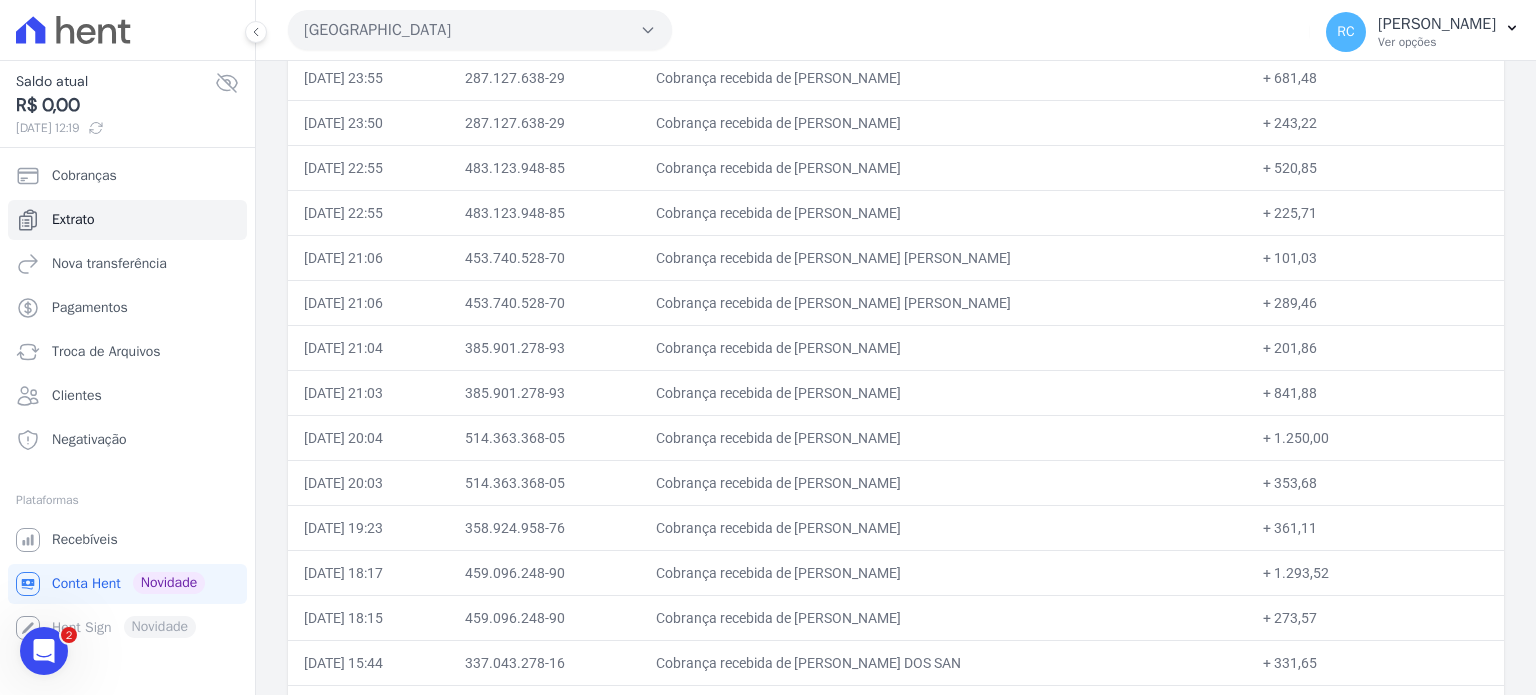 scroll, scrollTop: 500, scrollLeft: 0, axis: vertical 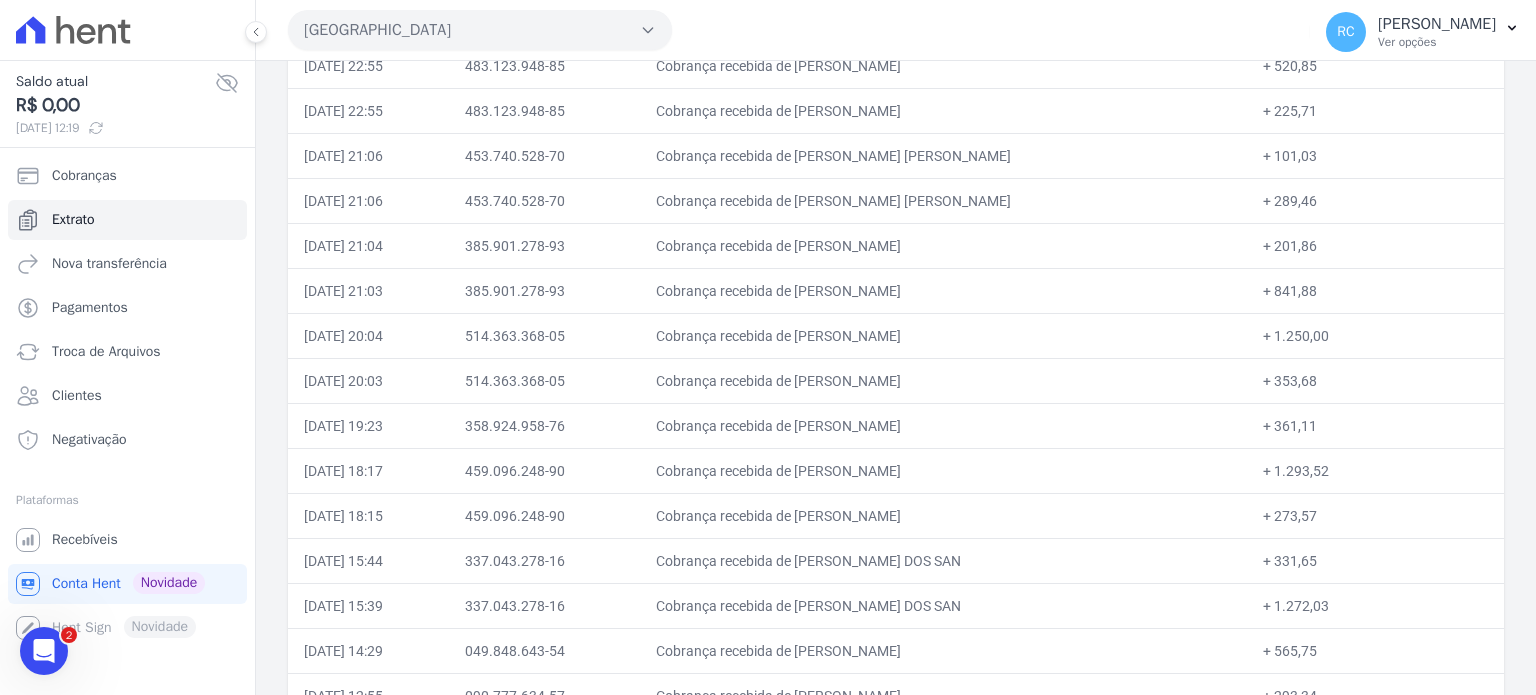drag, startPoint x: 1326, startPoint y: 473, endPoint x: 1273, endPoint y: 482, distance: 53.75872 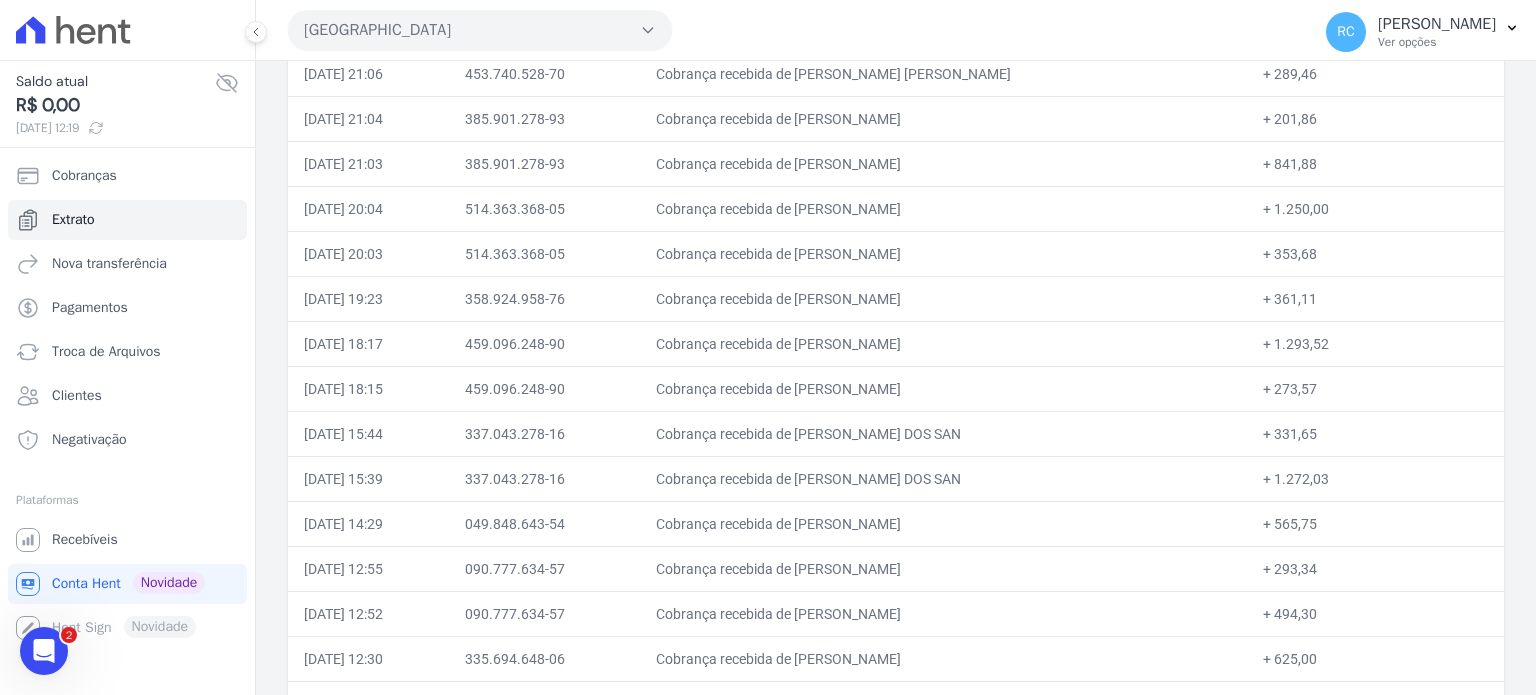 scroll, scrollTop: 800, scrollLeft: 0, axis: vertical 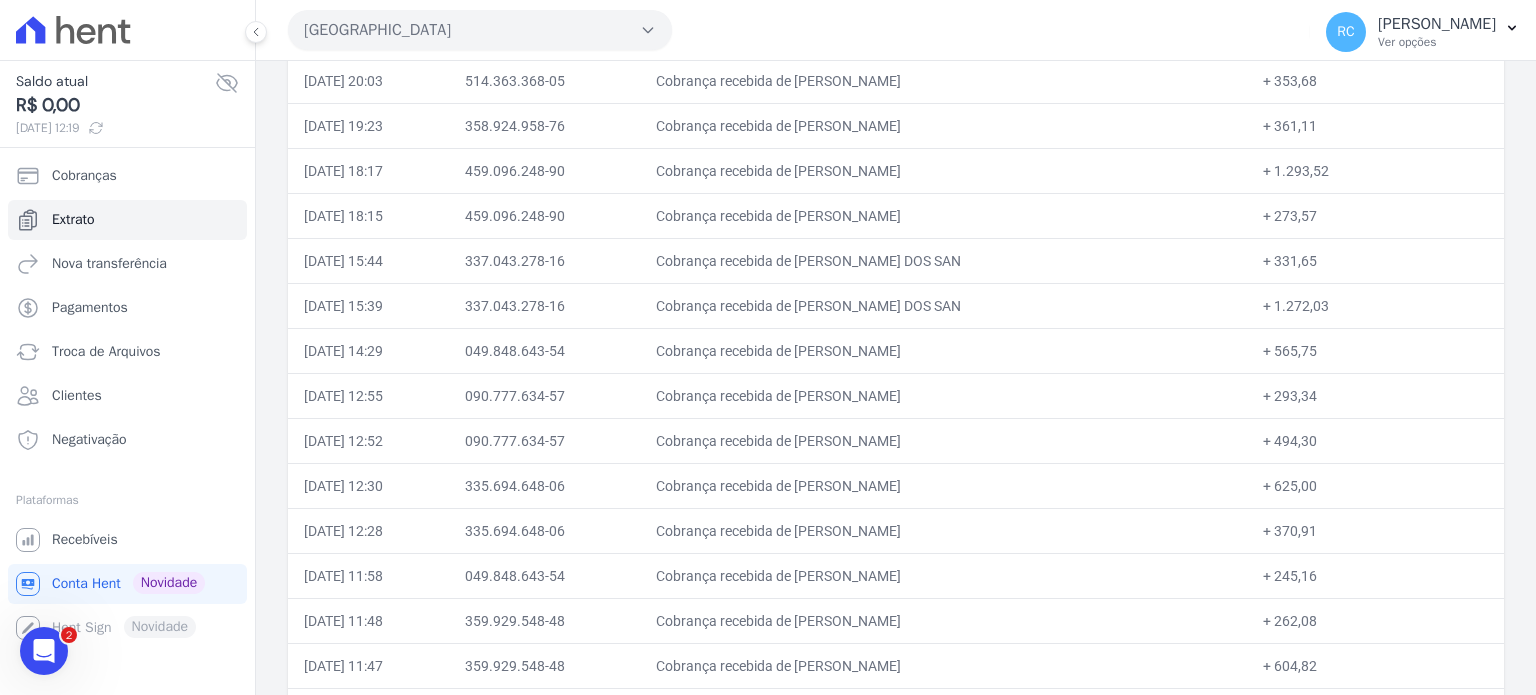 click on "+
293,34" at bounding box center (1375, 395) 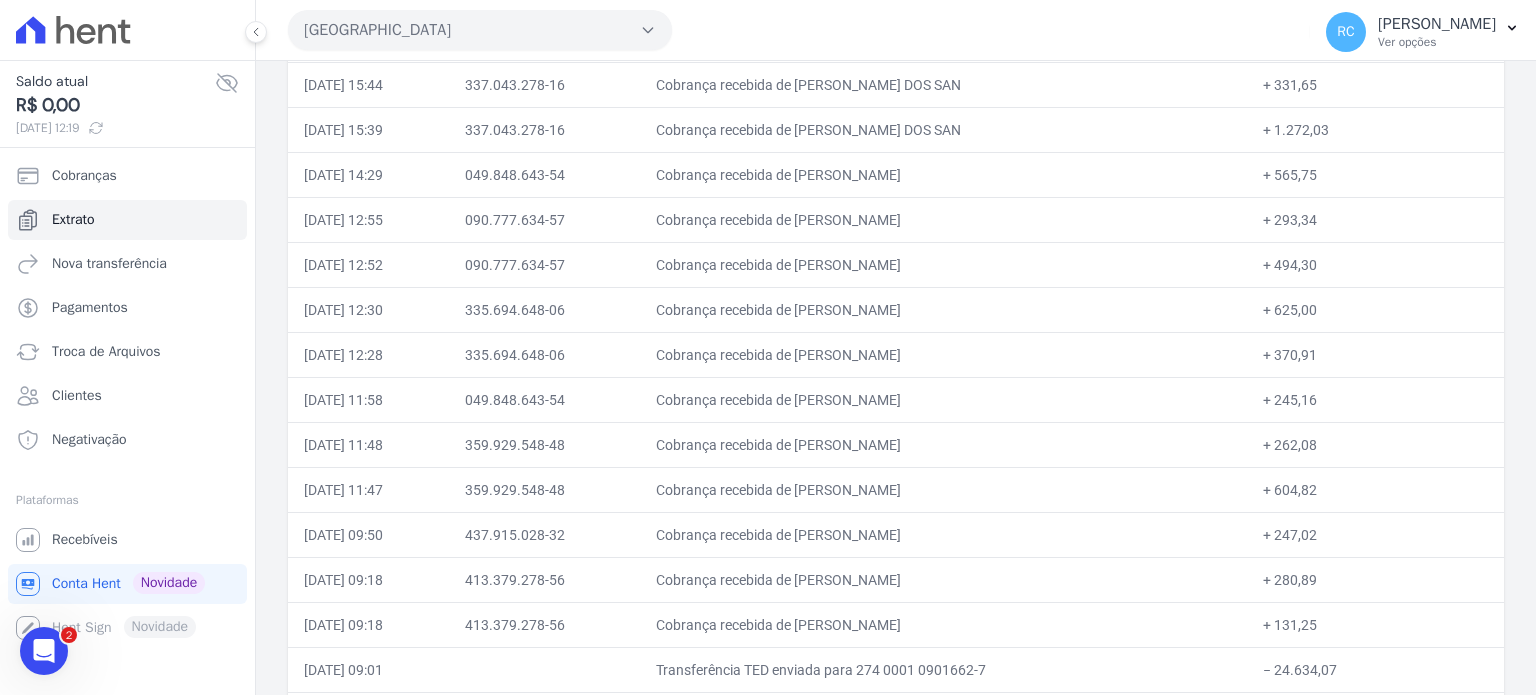 scroll, scrollTop: 1000, scrollLeft: 0, axis: vertical 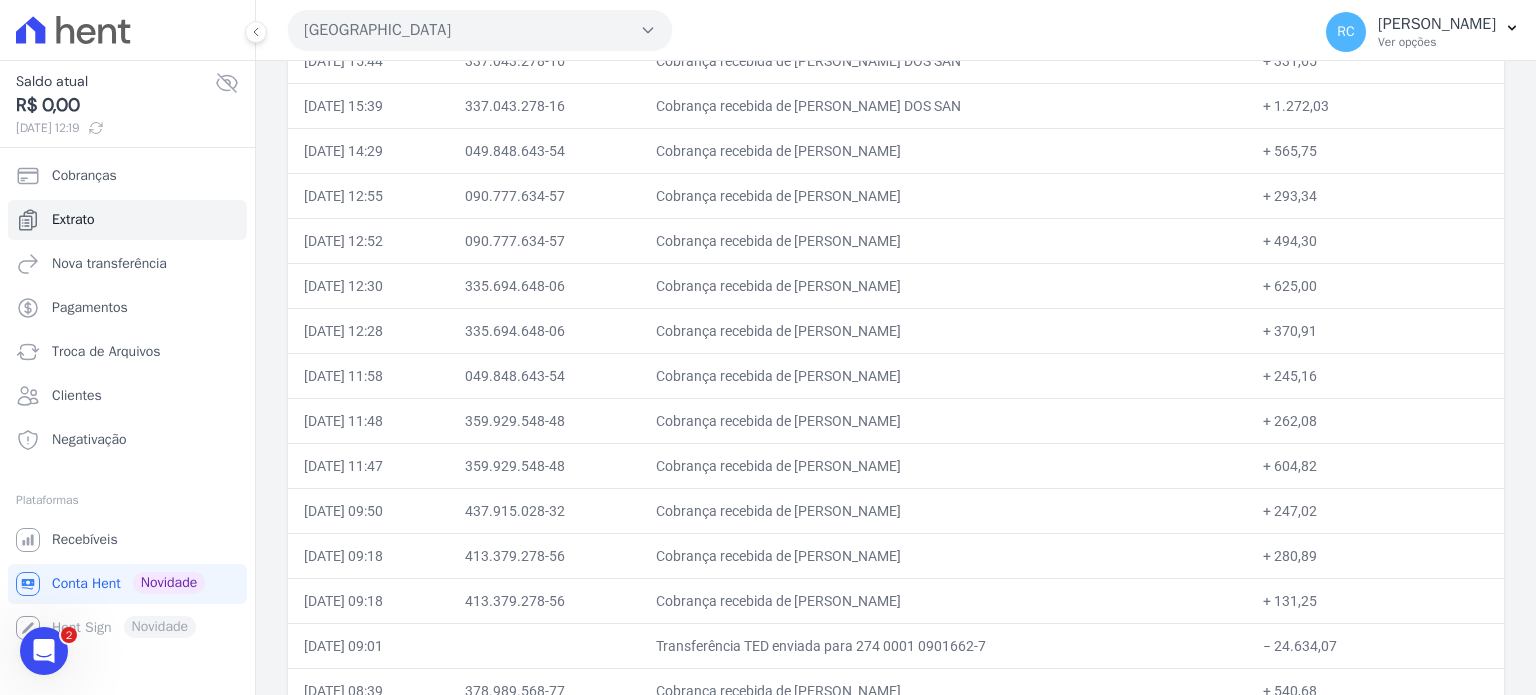 drag, startPoint x: 1318, startPoint y: 410, endPoint x: 1276, endPoint y: 416, distance: 42.426407 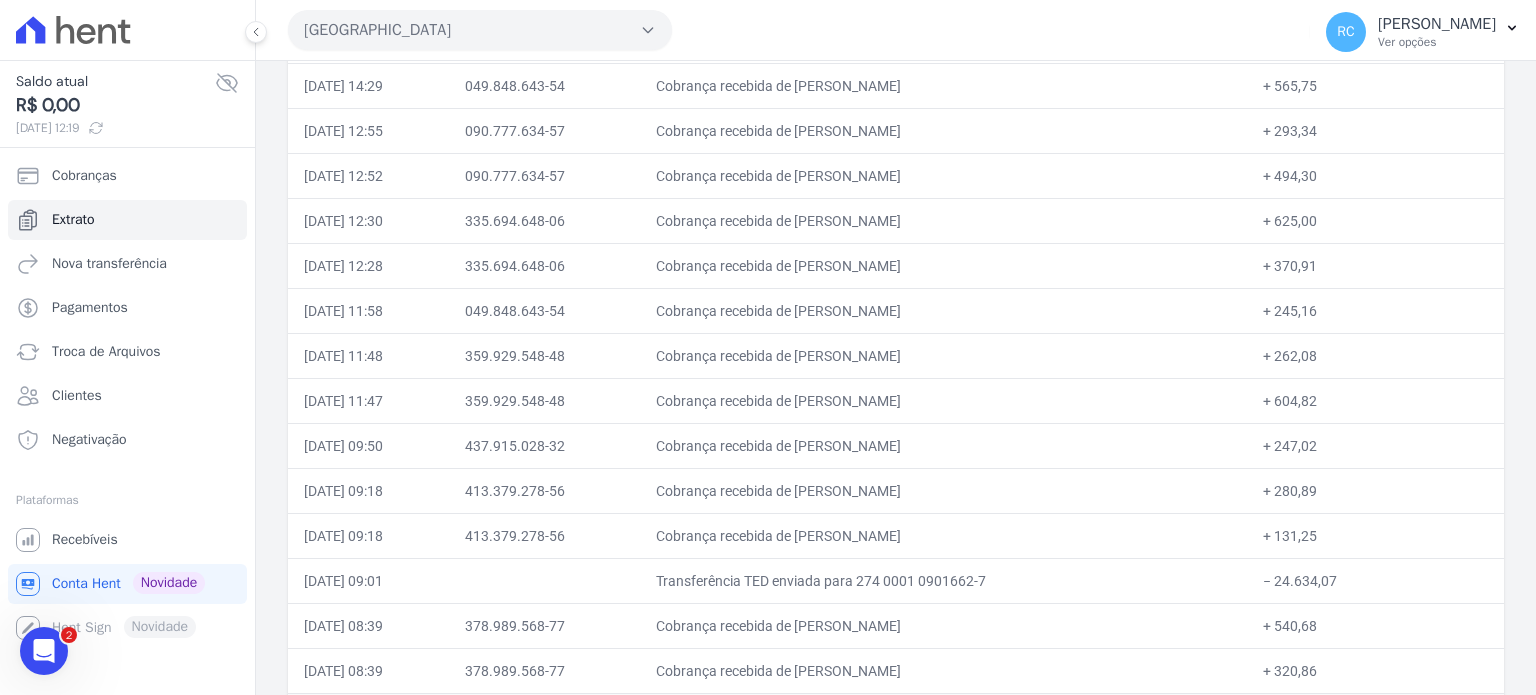 scroll, scrollTop: 1100, scrollLeft: 0, axis: vertical 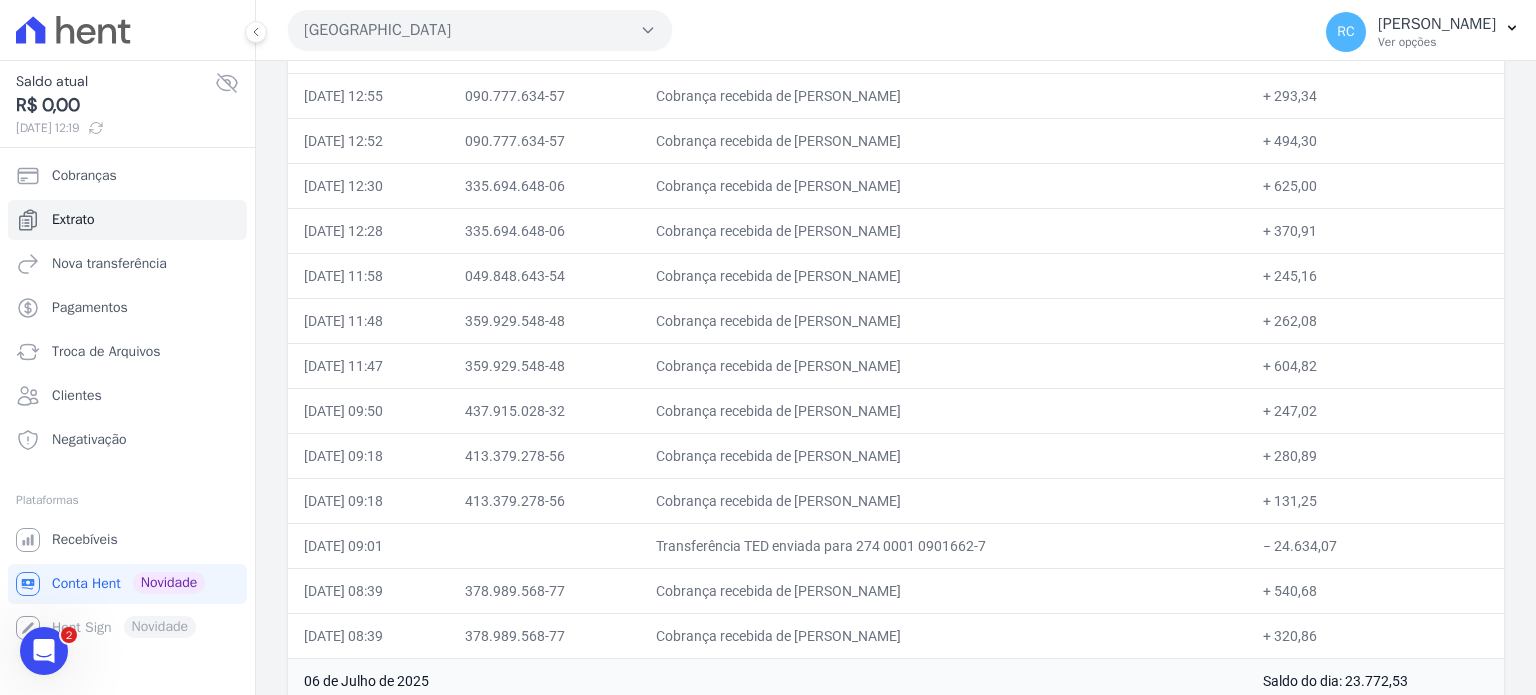 drag, startPoint x: 1354, startPoint y: 539, endPoint x: 1274, endPoint y: 552, distance: 81.04937 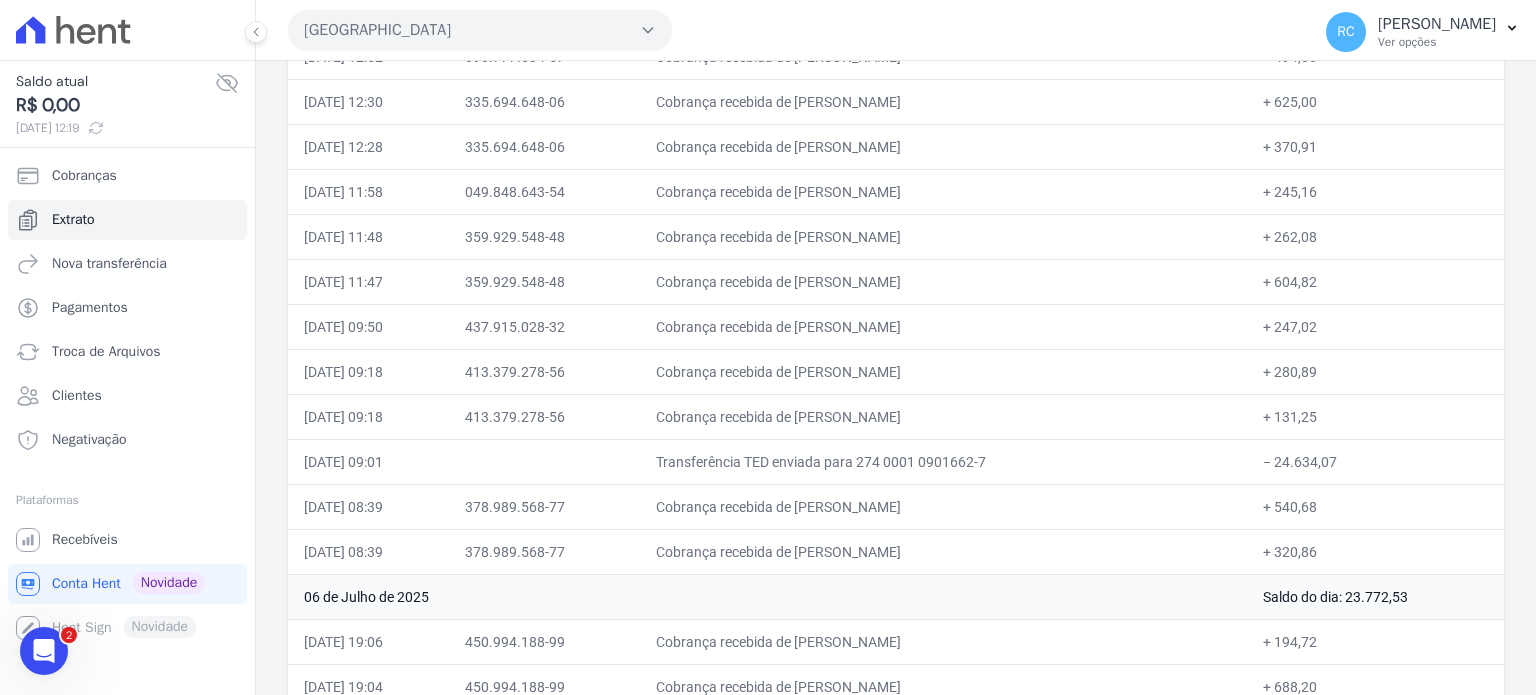 scroll, scrollTop: 1400, scrollLeft: 0, axis: vertical 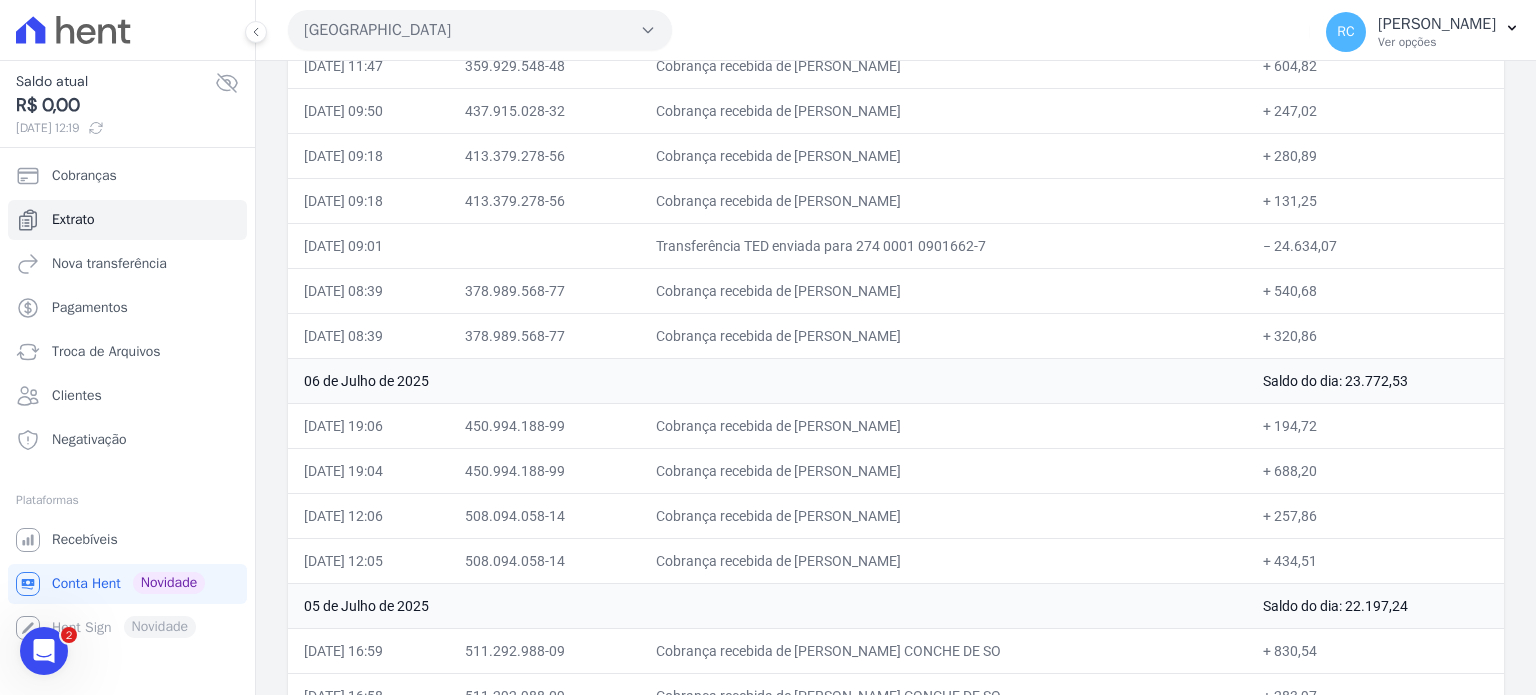 drag, startPoint x: 1310, startPoint y: 282, endPoint x: 1275, endPoint y: 289, distance: 35.69314 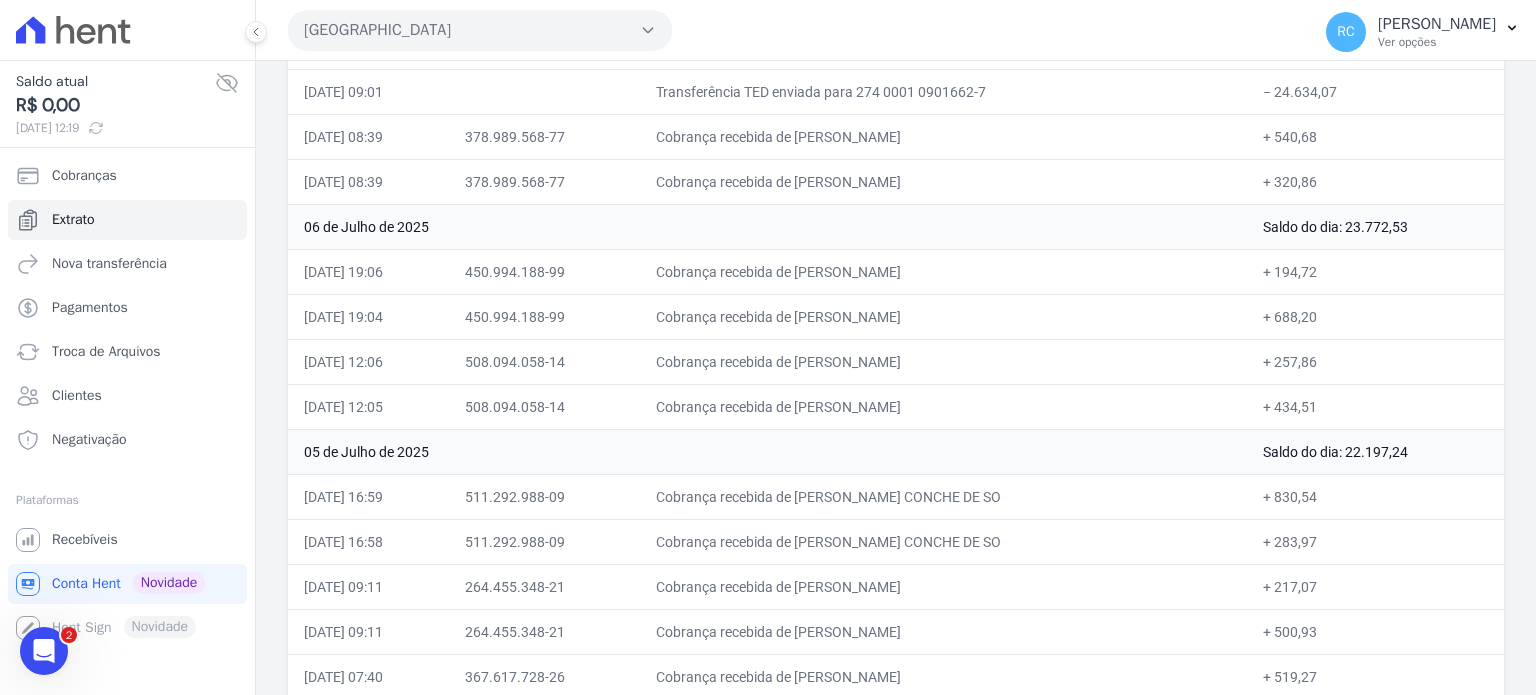 scroll, scrollTop: 1700, scrollLeft: 0, axis: vertical 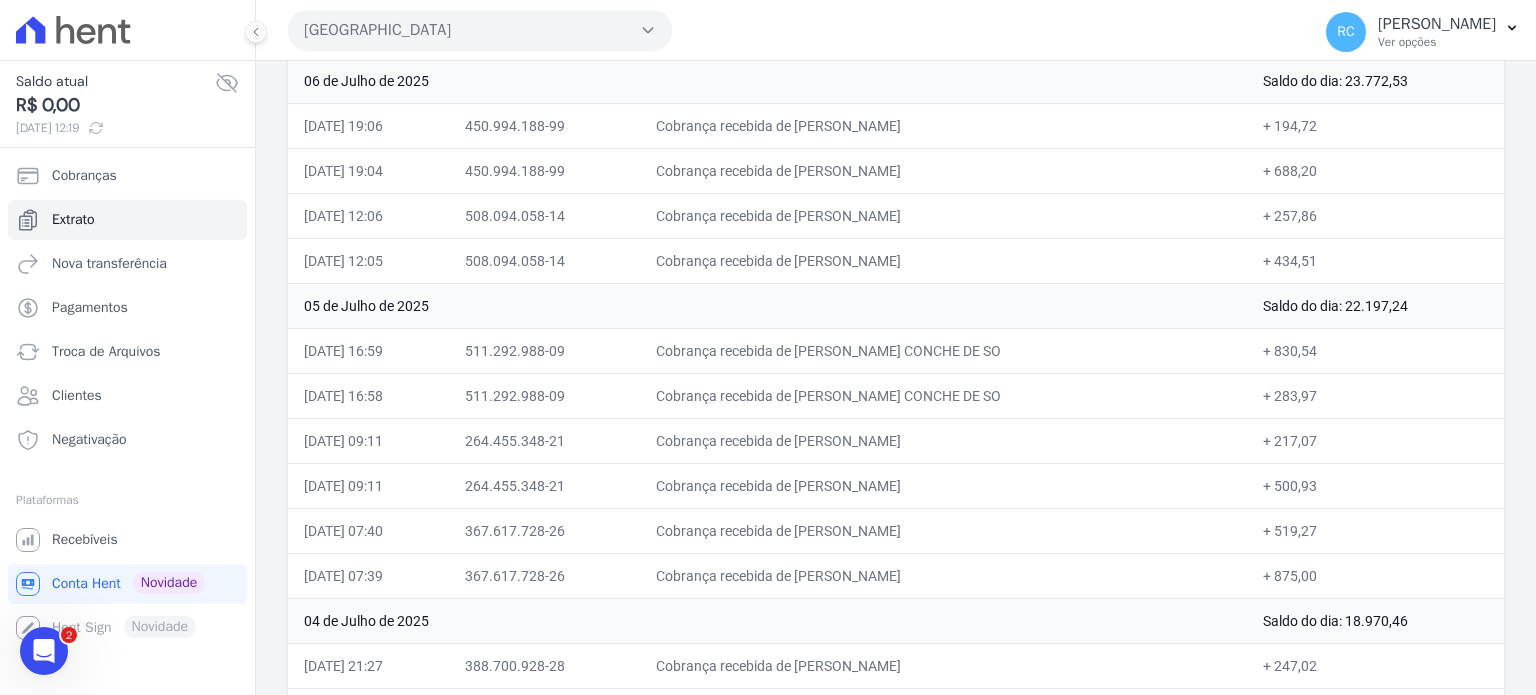 drag, startPoint x: 1306, startPoint y: 355, endPoint x: 1274, endPoint y: 357, distance: 32.06244 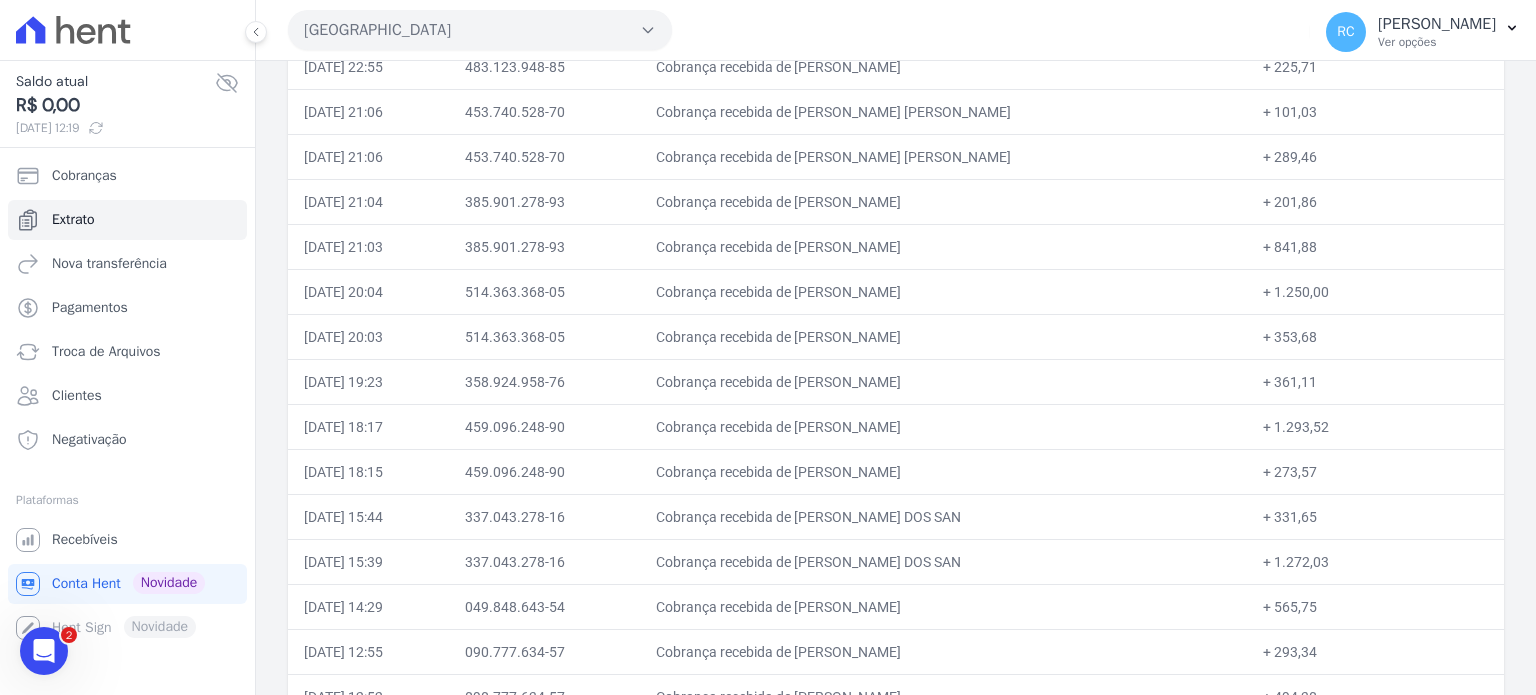 drag, startPoint x: 1340, startPoint y: 379, endPoint x: 301, endPoint y: 369, distance: 1039.0481 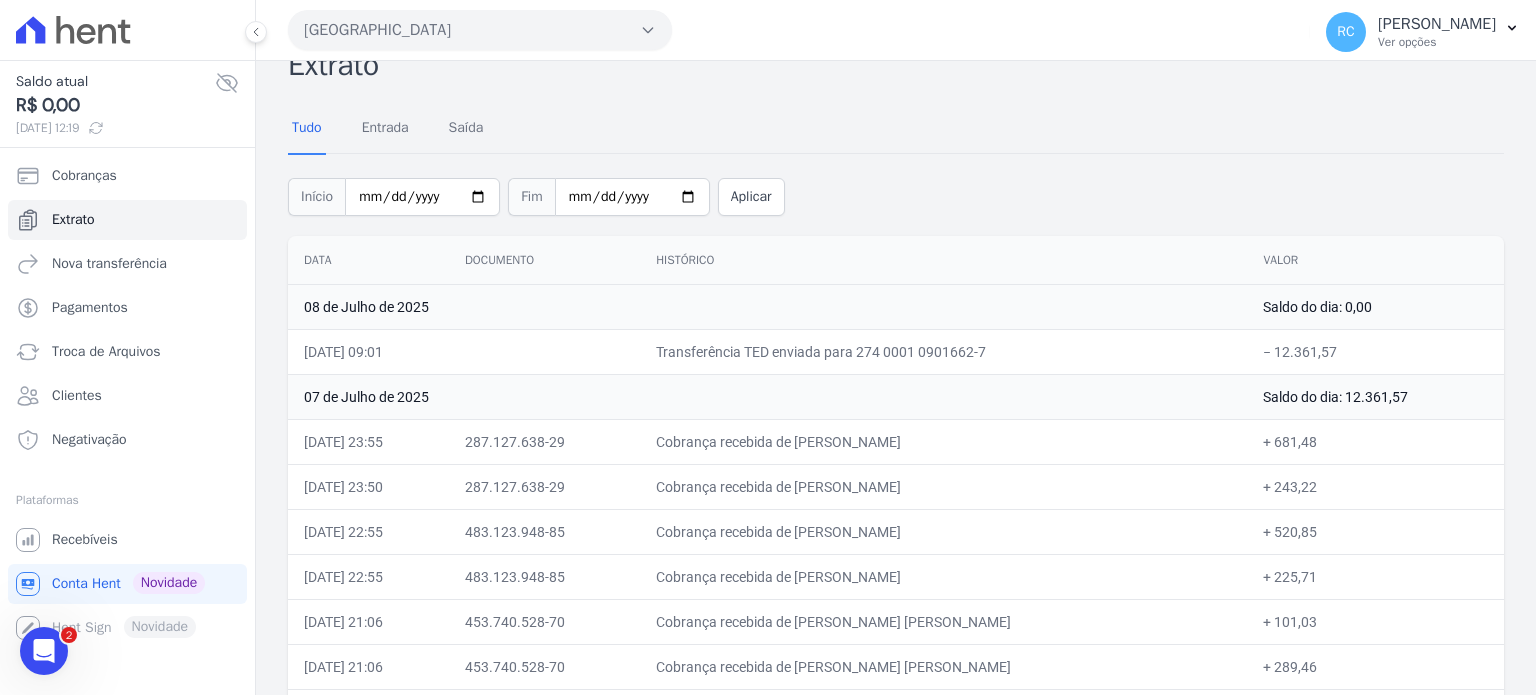 scroll, scrollTop: 0, scrollLeft: 0, axis: both 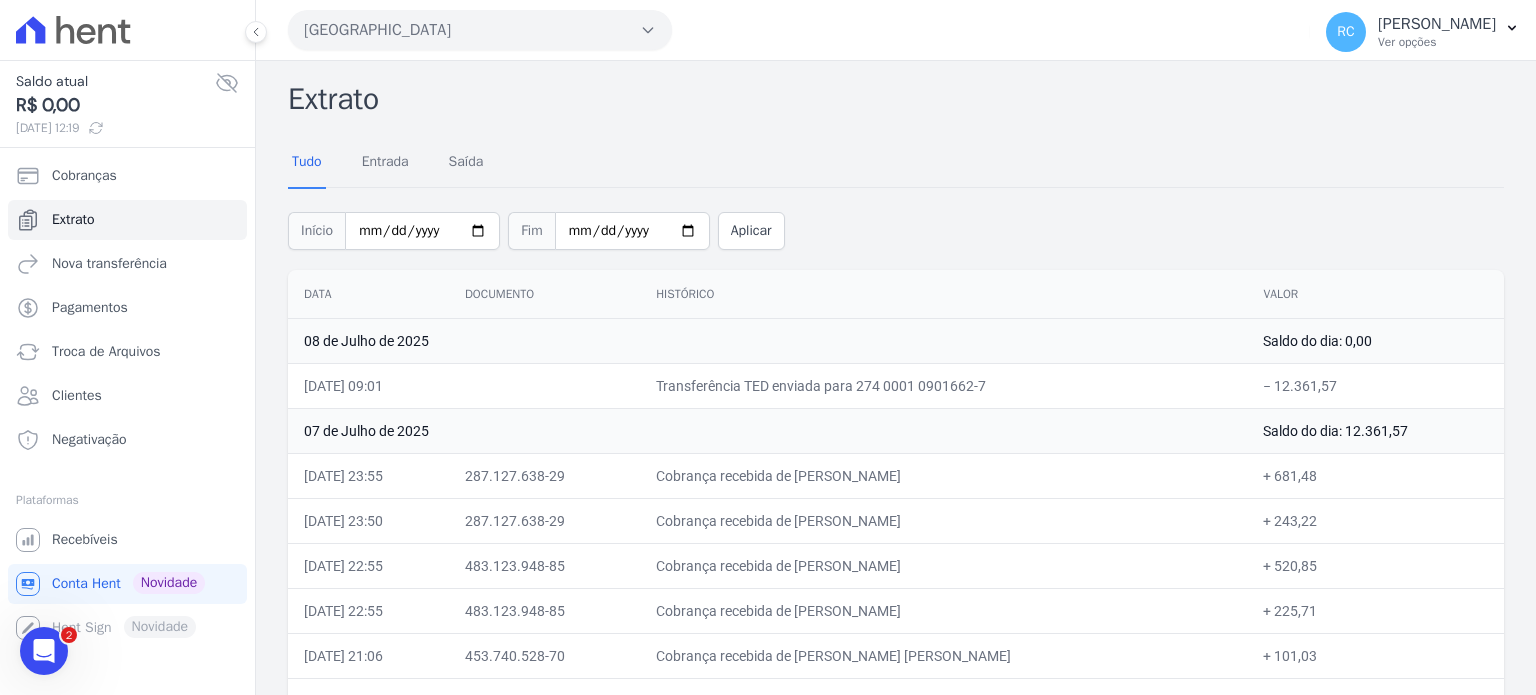 click on "[GEOGRAPHIC_DATA]" at bounding box center [480, 30] 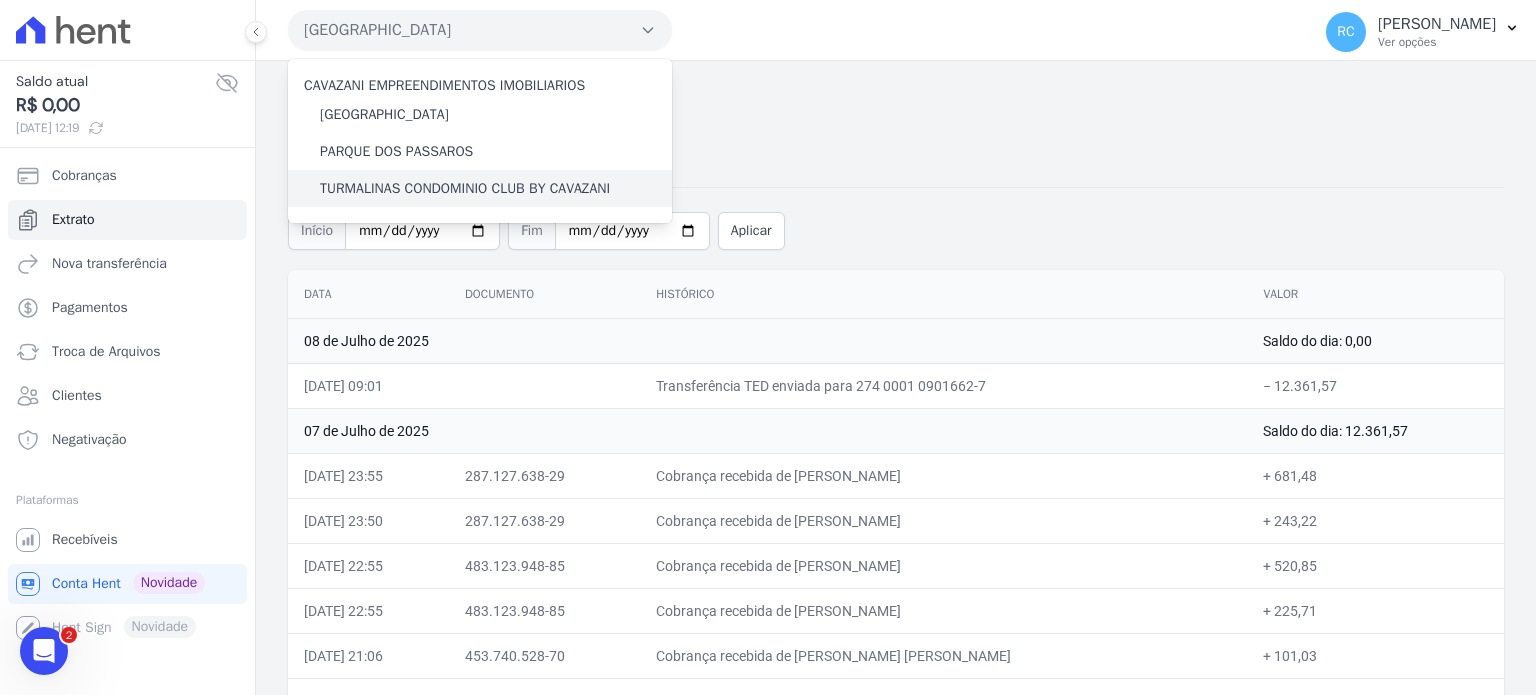 click on "TURMALINAS CONDOMINIO CLUB BY CAVAZANI" at bounding box center (465, 188) 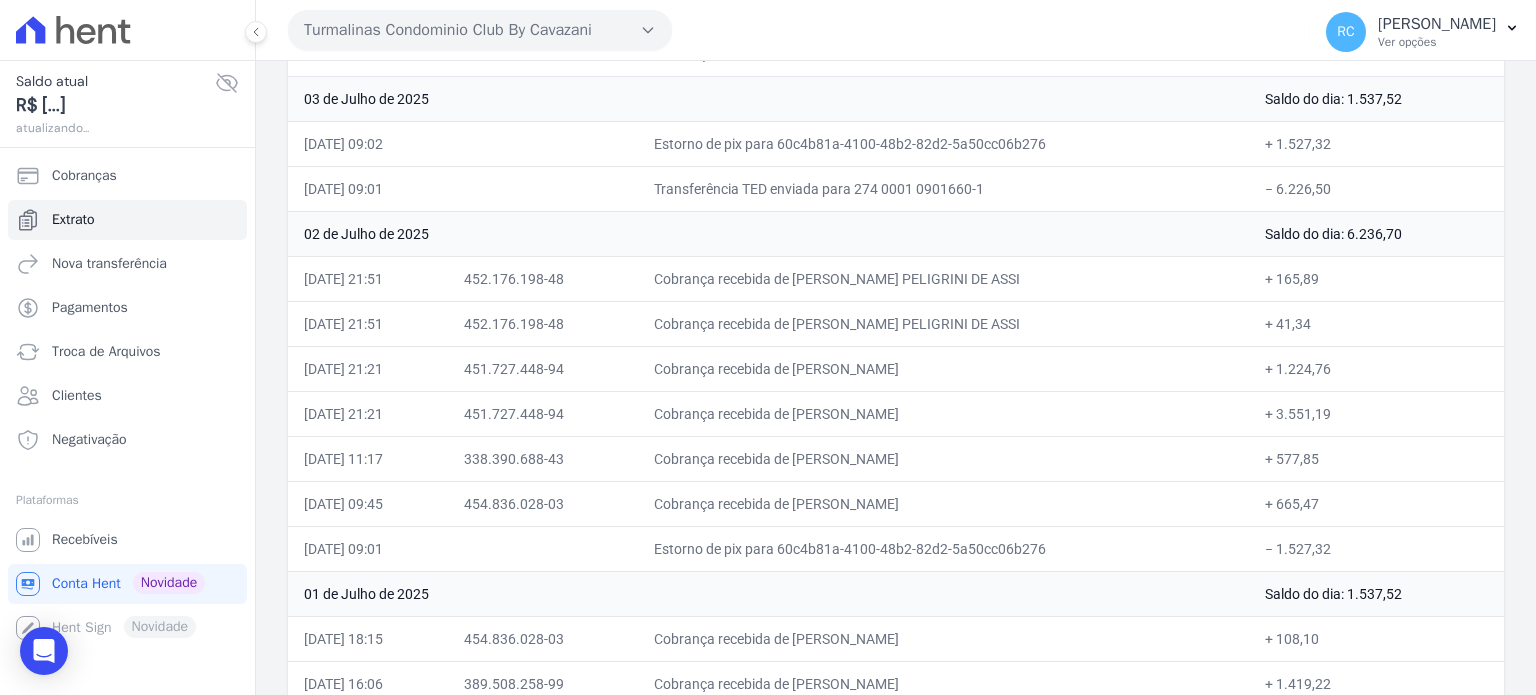 scroll, scrollTop: 1967, scrollLeft: 0, axis: vertical 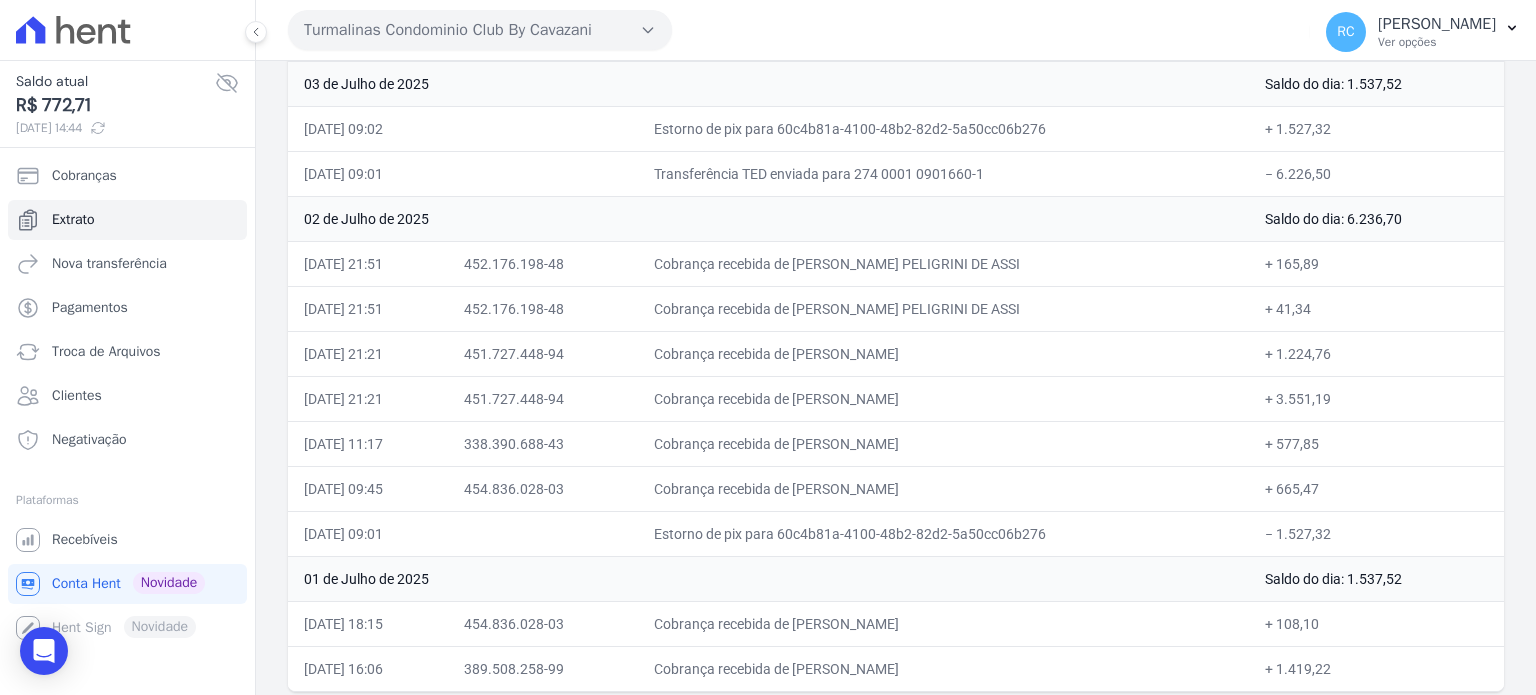 drag, startPoint x: 1330, startPoint y: 521, endPoint x: 1268, endPoint y: 529, distance: 62.514 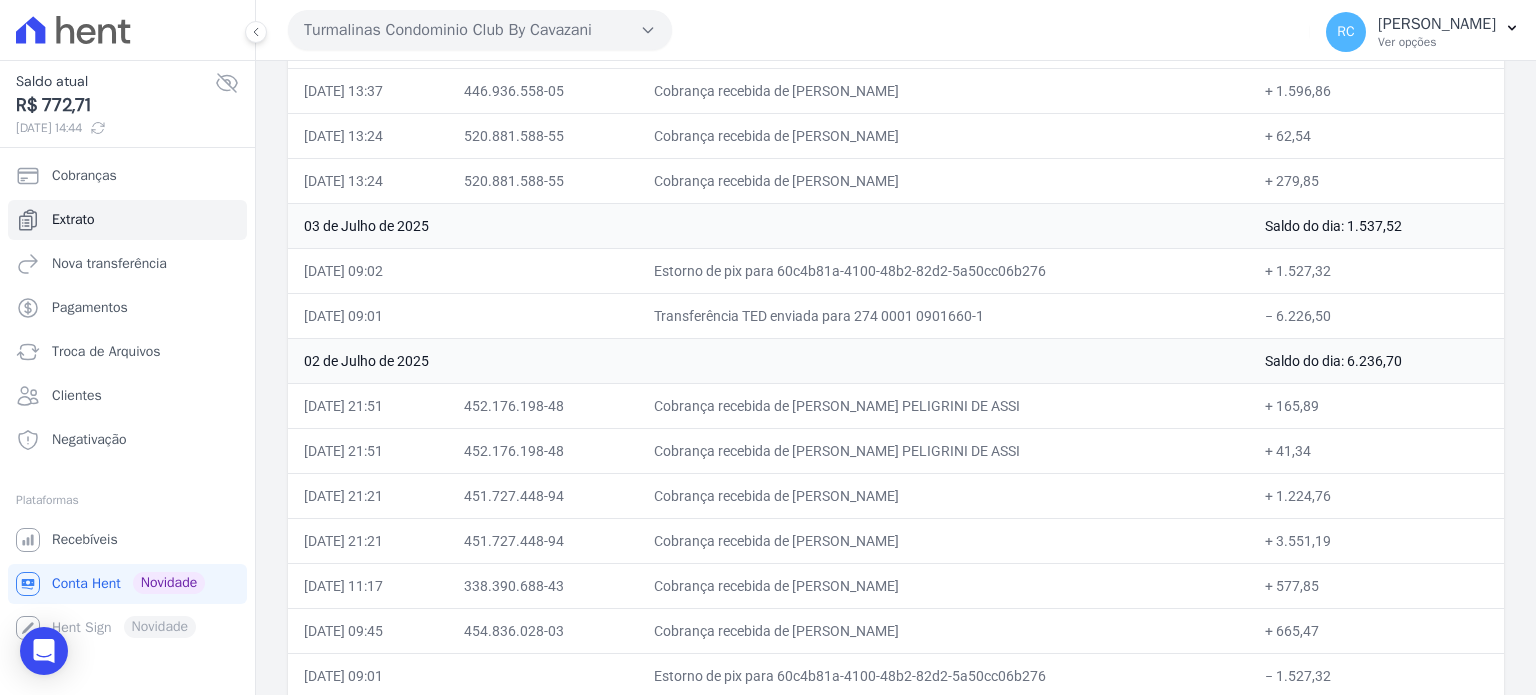scroll, scrollTop: 1767, scrollLeft: 0, axis: vertical 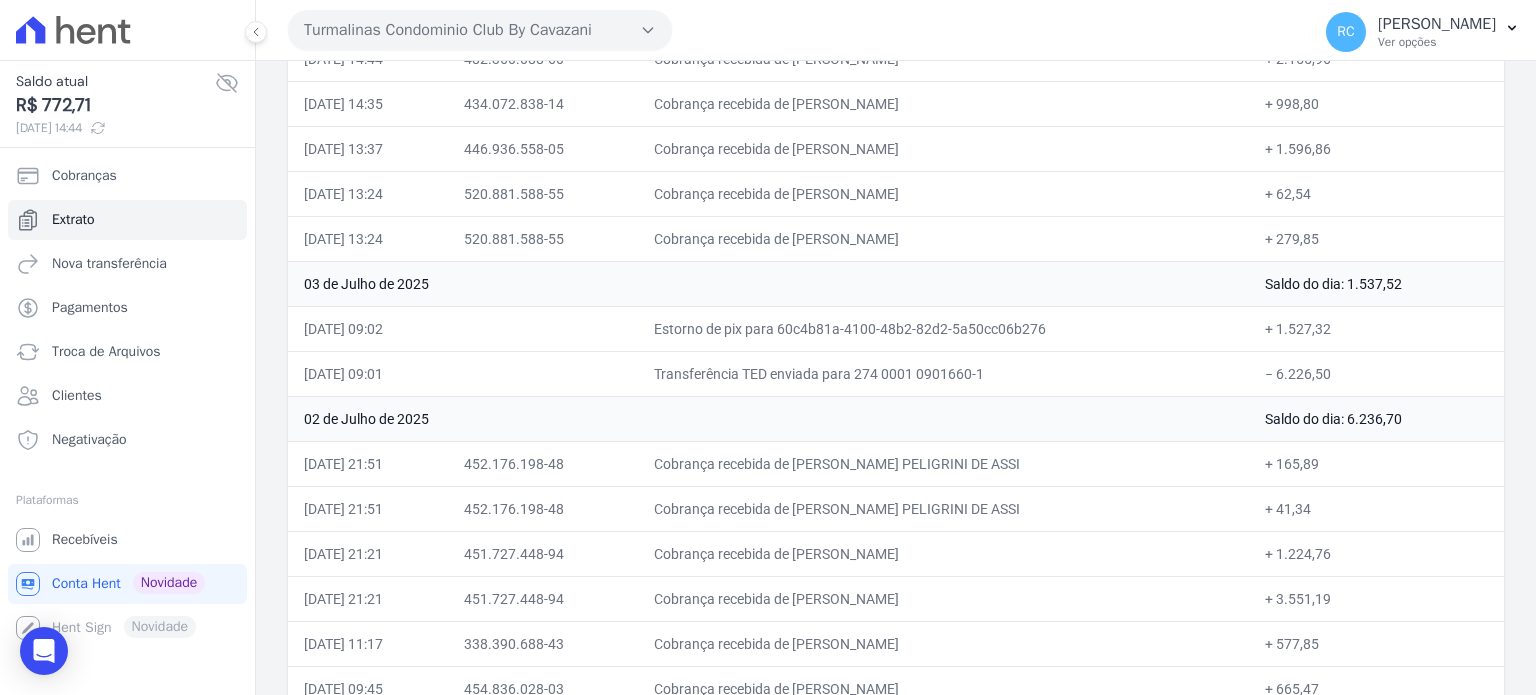 drag, startPoint x: 1334, startPoint y: 317, endPoint x: 1274, endPoint y: 327, distance: 60.827625 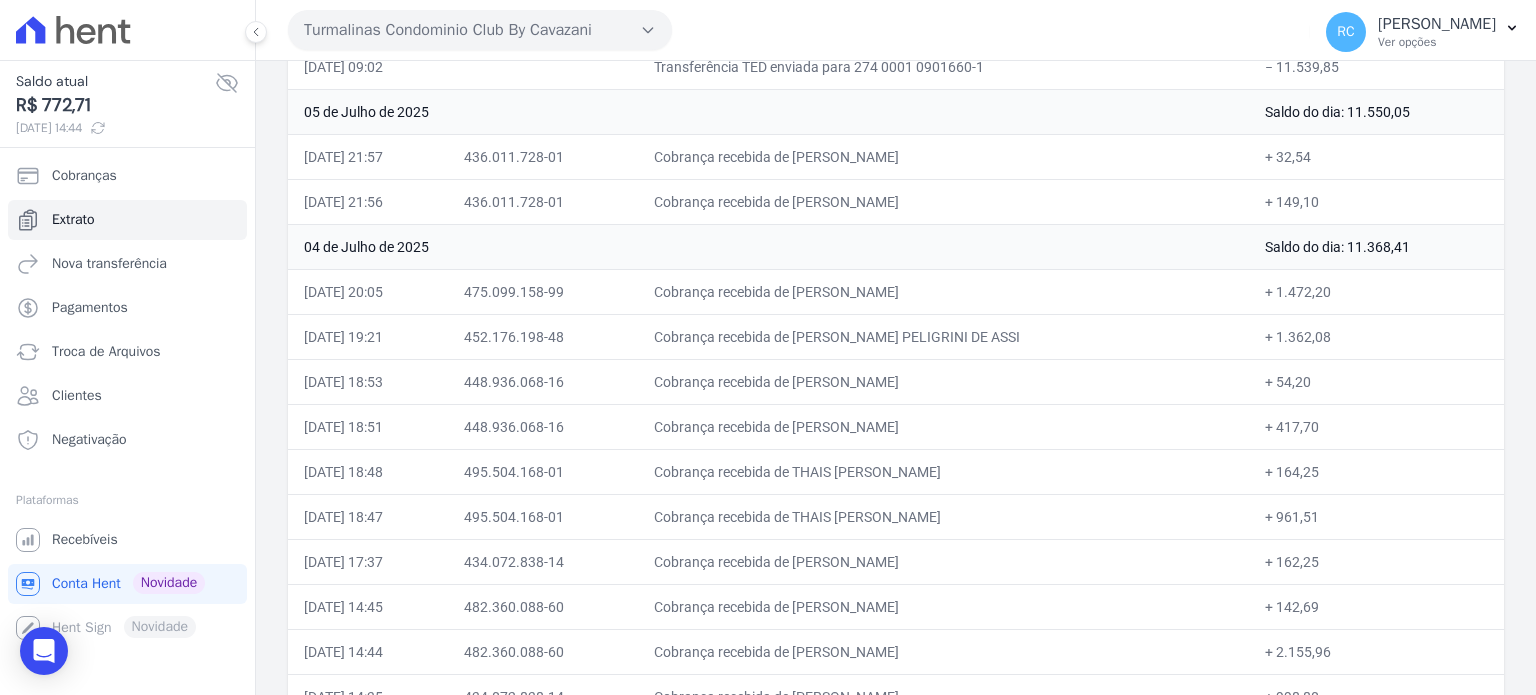 scroll, scrollTop: 1167, scrollLeft: 0, axis: vertical 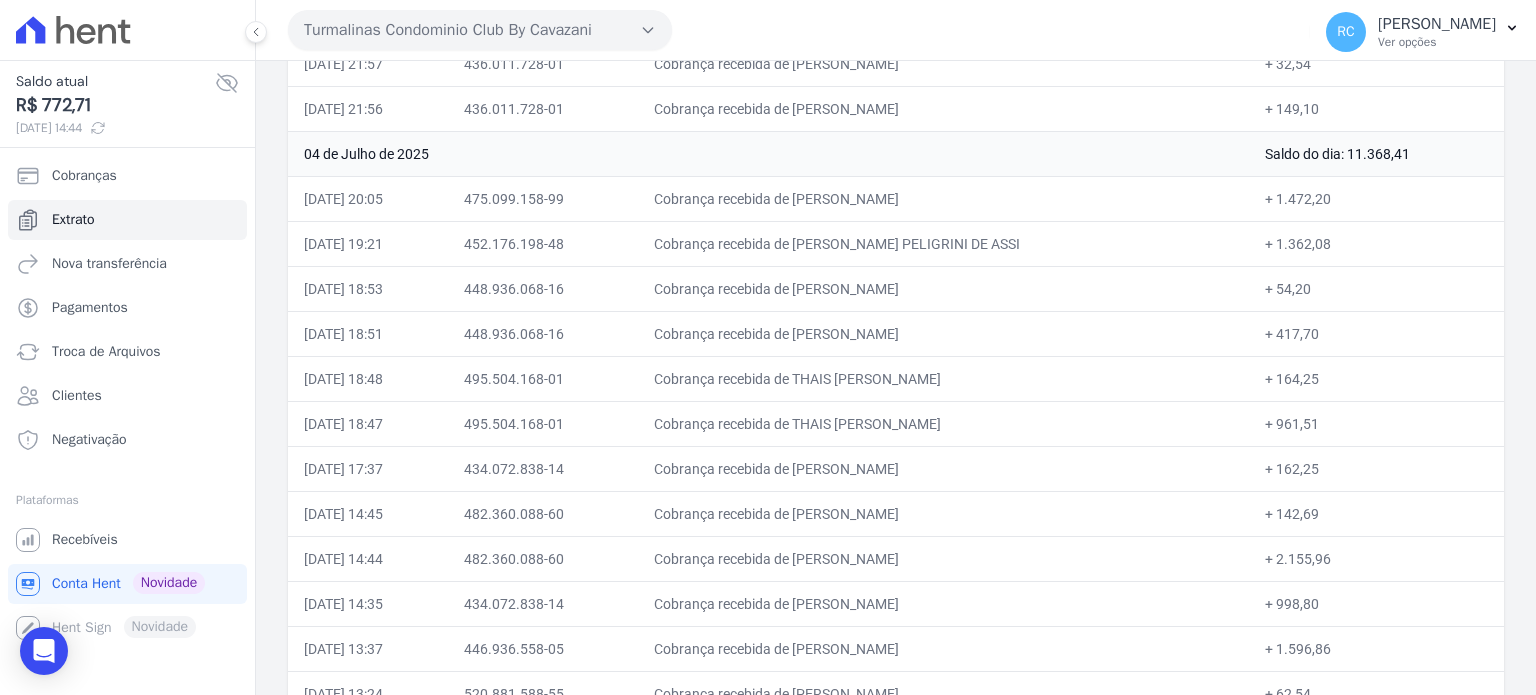 drag, startPoint x: 948, startPoint y: 191, endPoint x: 824, endPoint y: 193, distance: 124.01613 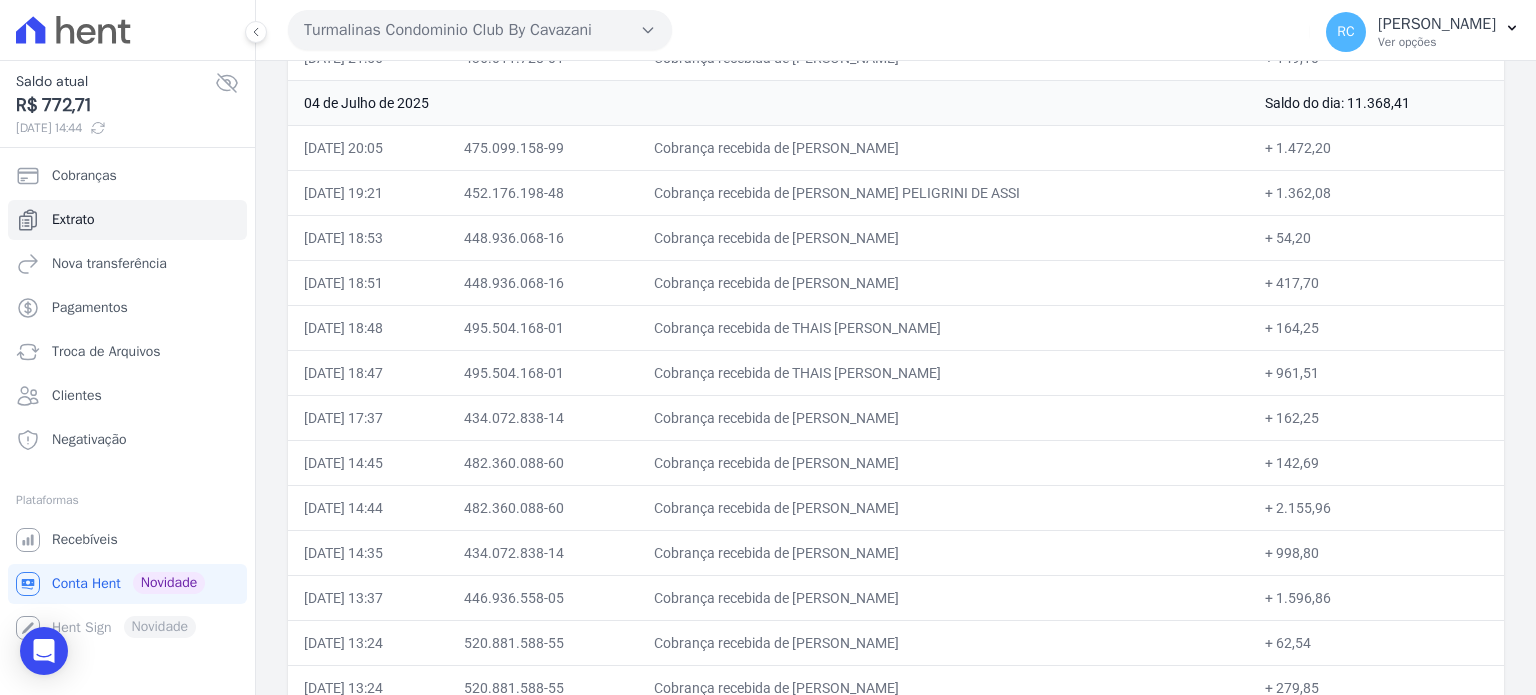 scroll, scrollTop: 1367, scrollLeft: 0, axis: vertical 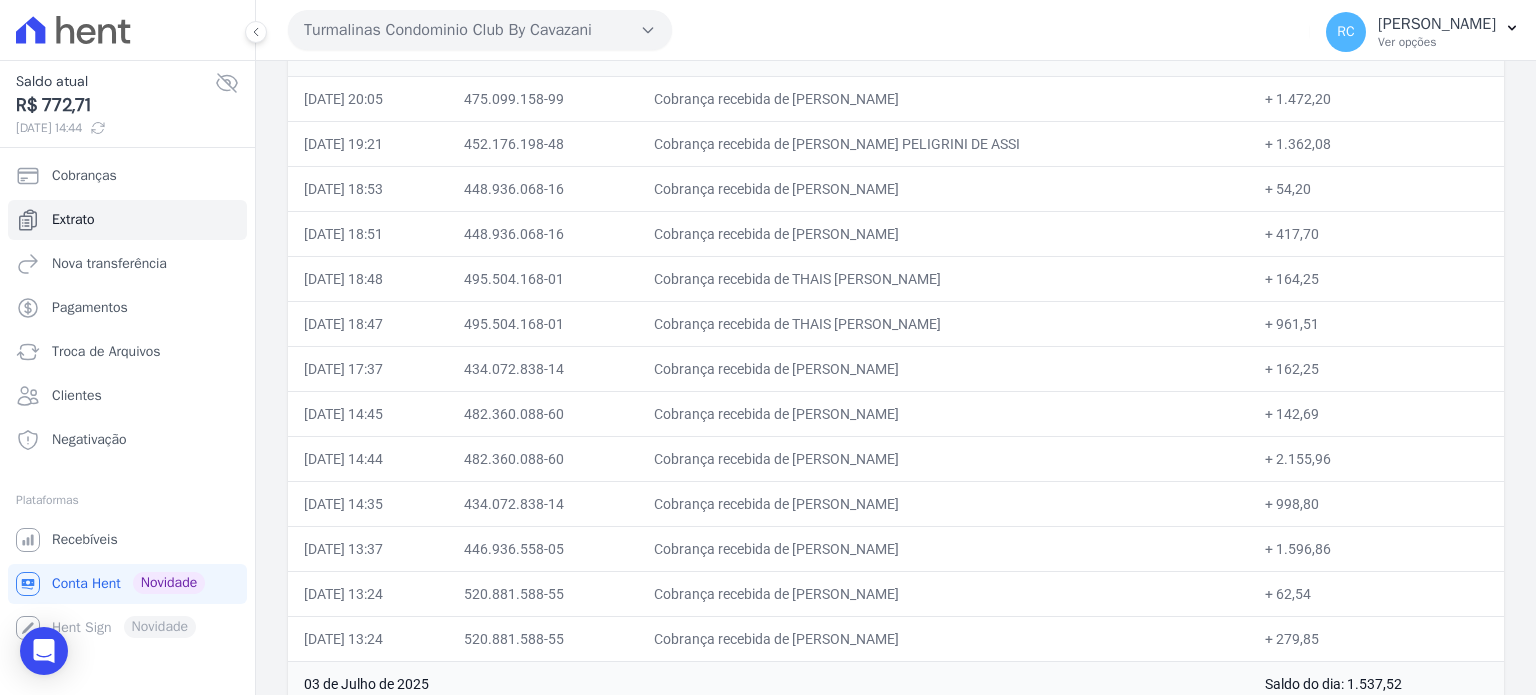drag, startPoint x: 894, startPoint y: 363, endPoint x: 826, endPoint y: 363, distance: 68 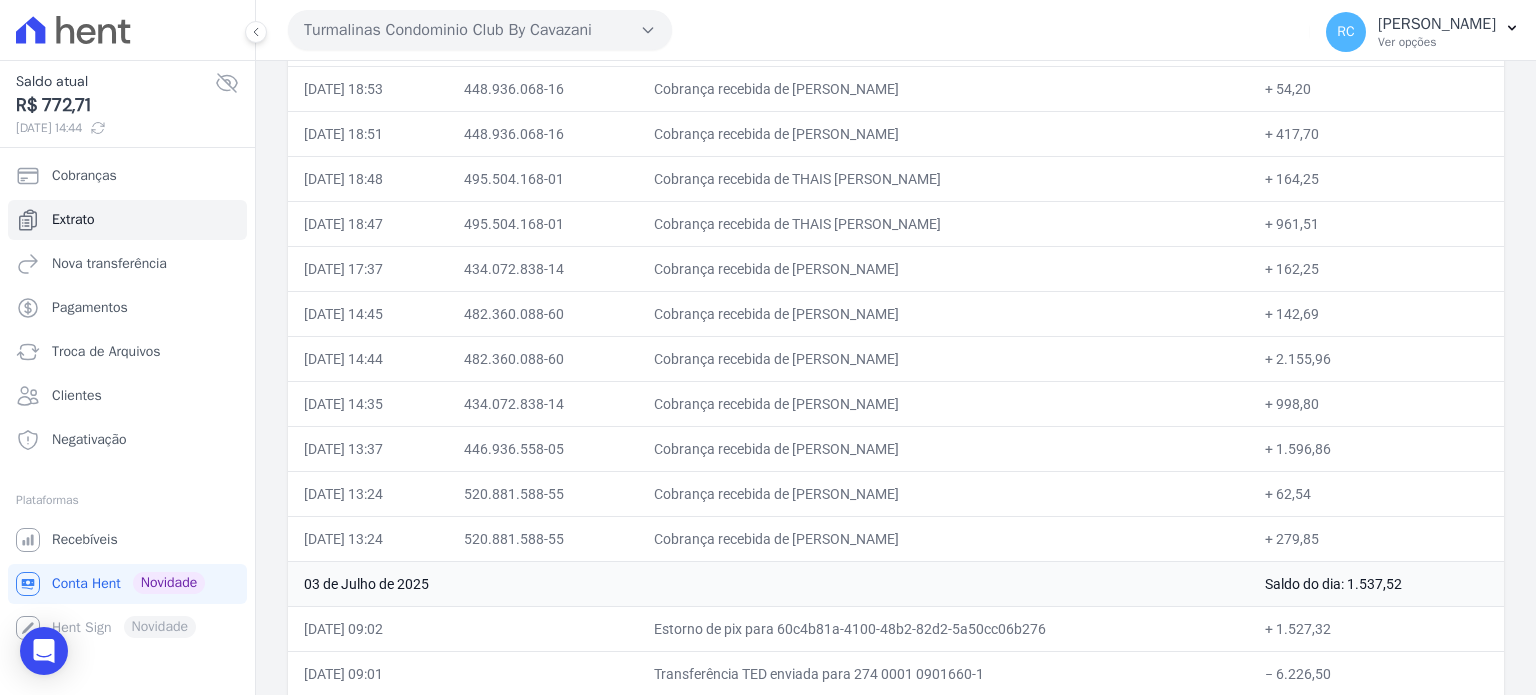 drag, startPoint x: 927, startPoint y: 435, endPoint x: 822, endPoint y: 451, distance: 106.21205 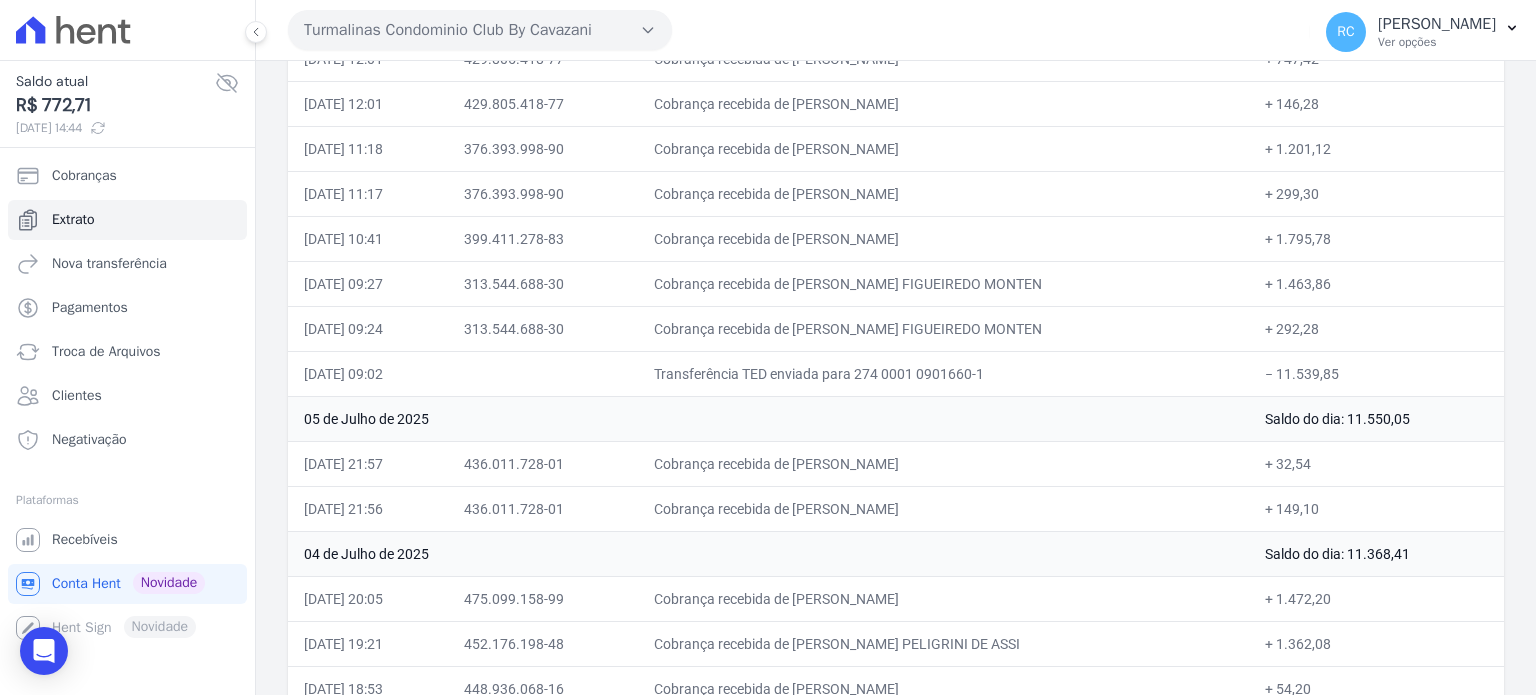 scroll, scrollTop: 967, scrollLeft: 0, axis: vertical 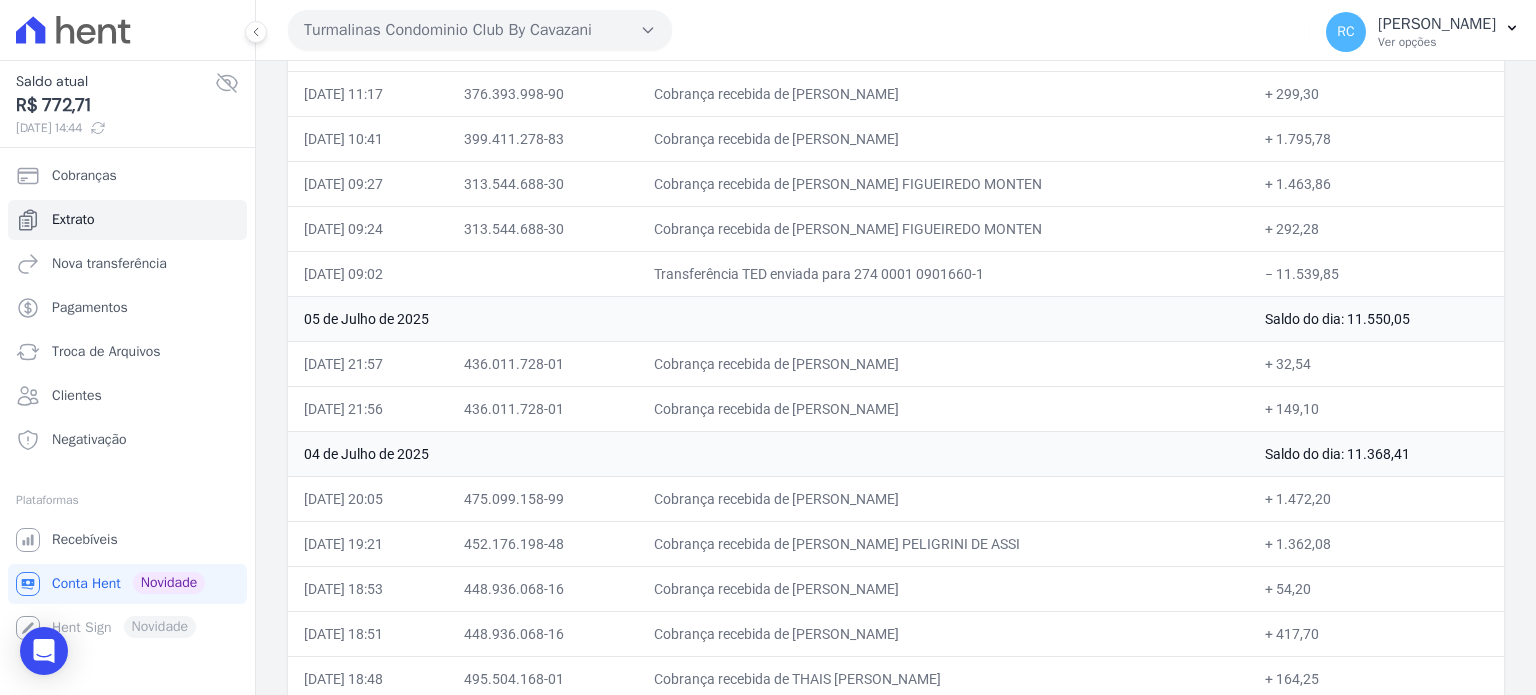 drag, startPoint x: 965, startPoint y: 359, endPoint x: 828, endPoint y: 358, distance: 137.00365 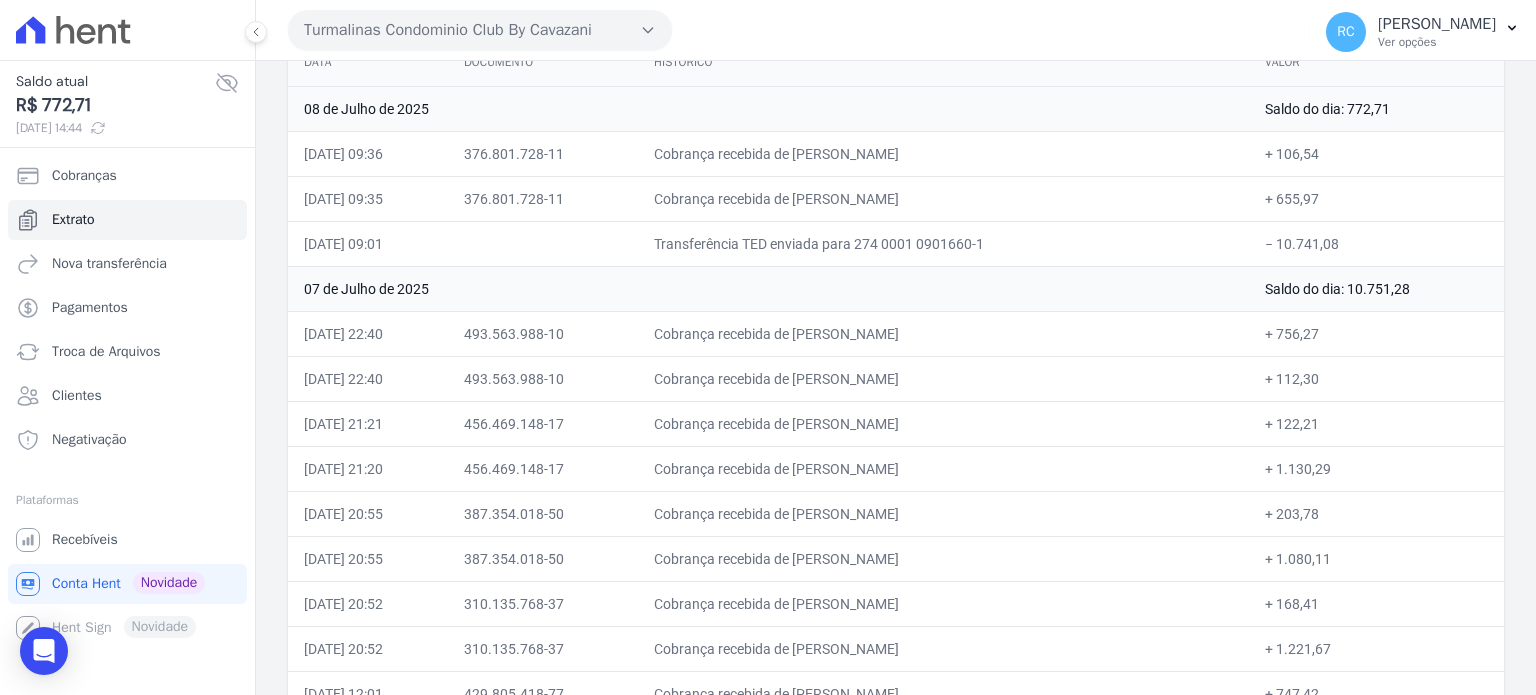 scroll, scrollTop: 267, scrollLeft: 0, axis: vertical 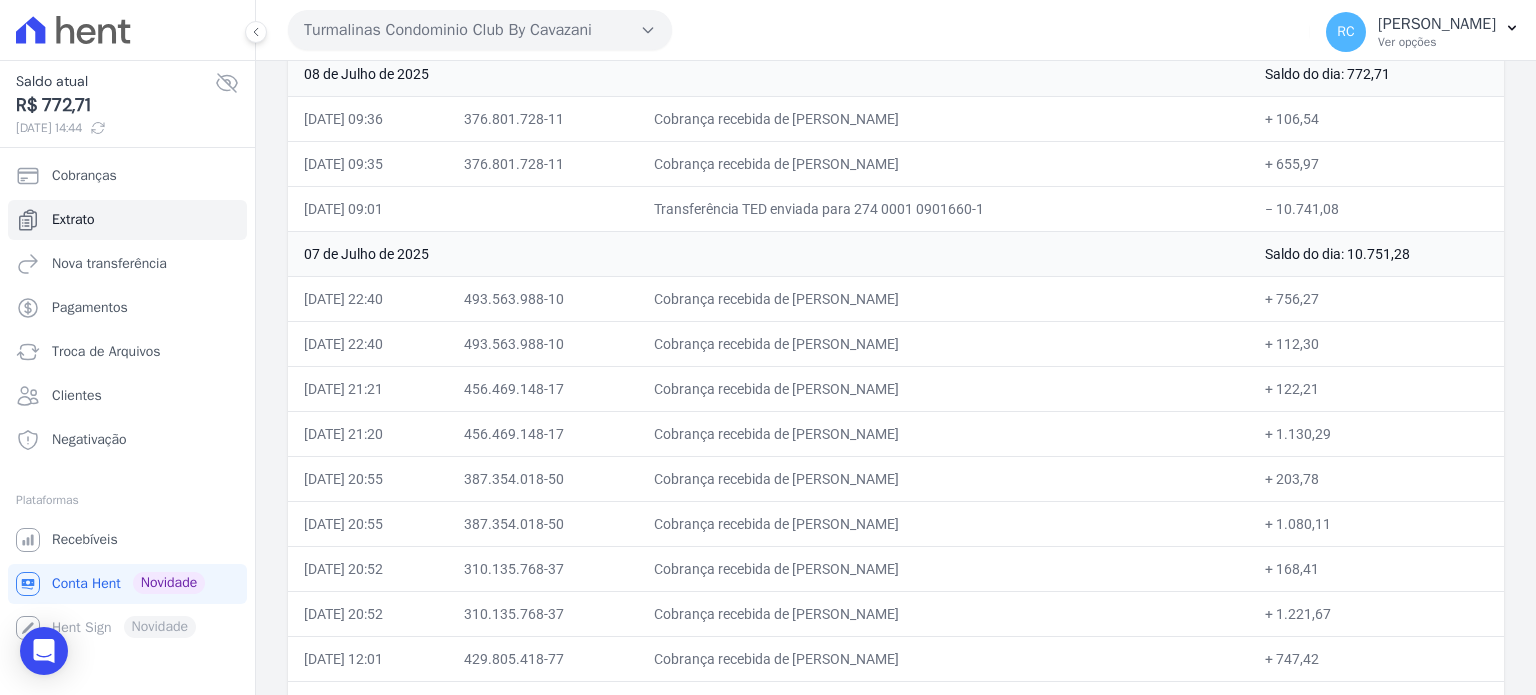 drag, startPoint x: 952, startPoint y: 297, endPoint x: 824, endPoint y: 304, distance: 128.19127 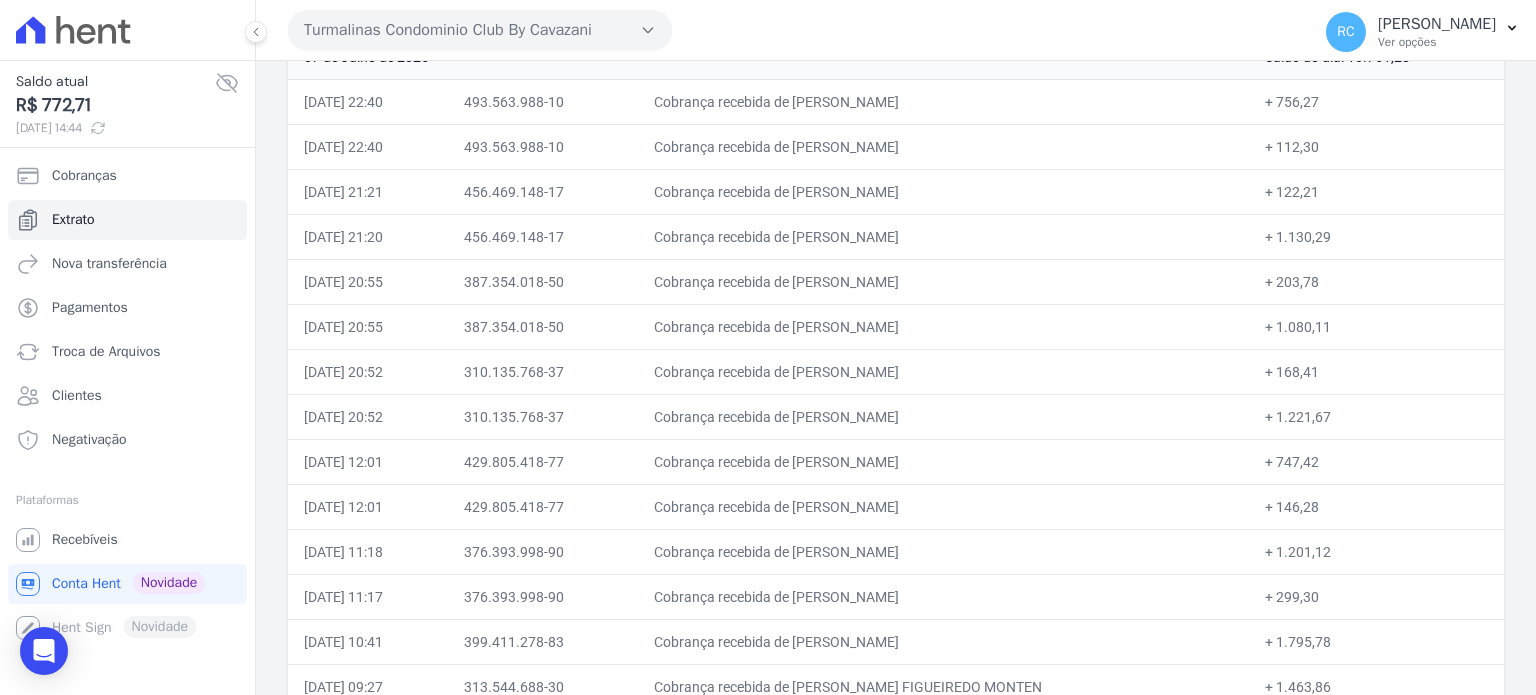 scroll, scrollTop: 467, scrollLeft: 0, axis: vertical 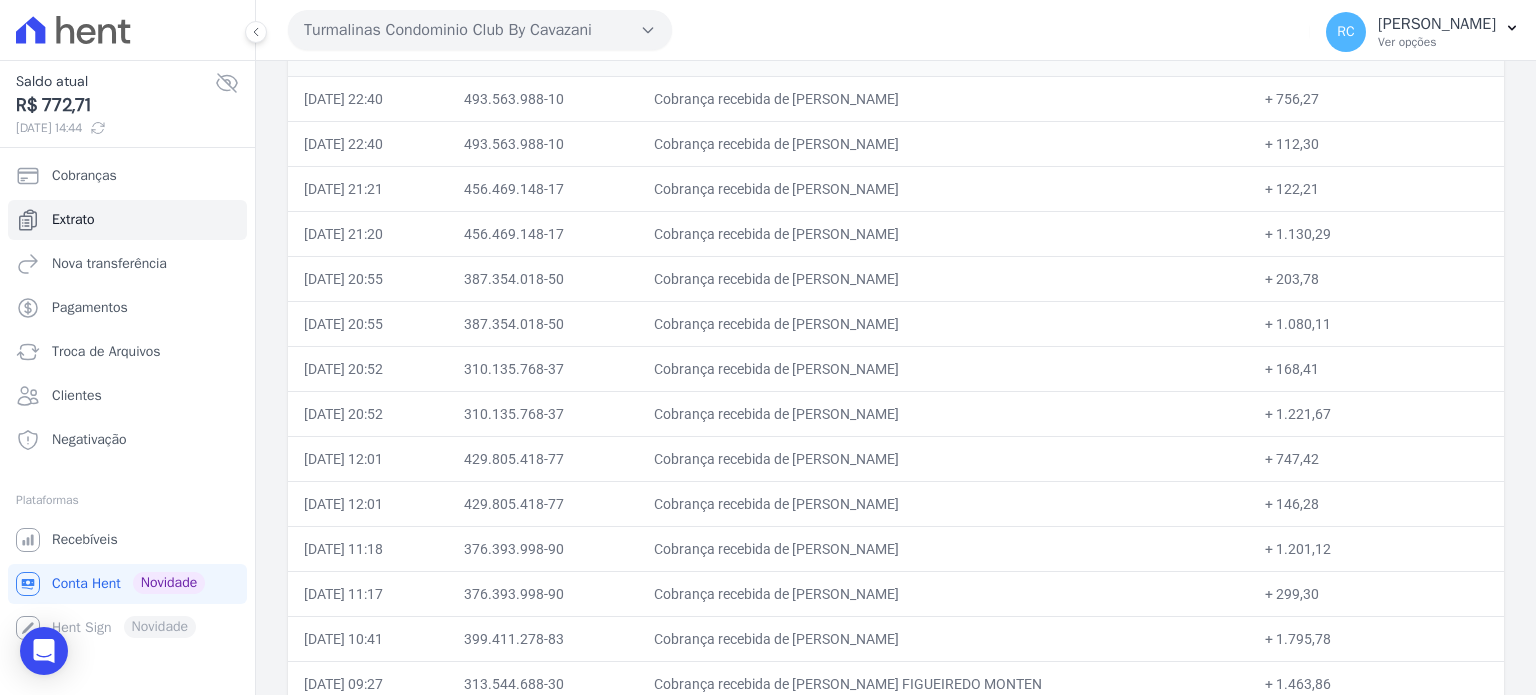 drag, startPoint x: 916, startPoint y: 362, endPoint x: 826, endPoint y: 379, distance: 91.591484 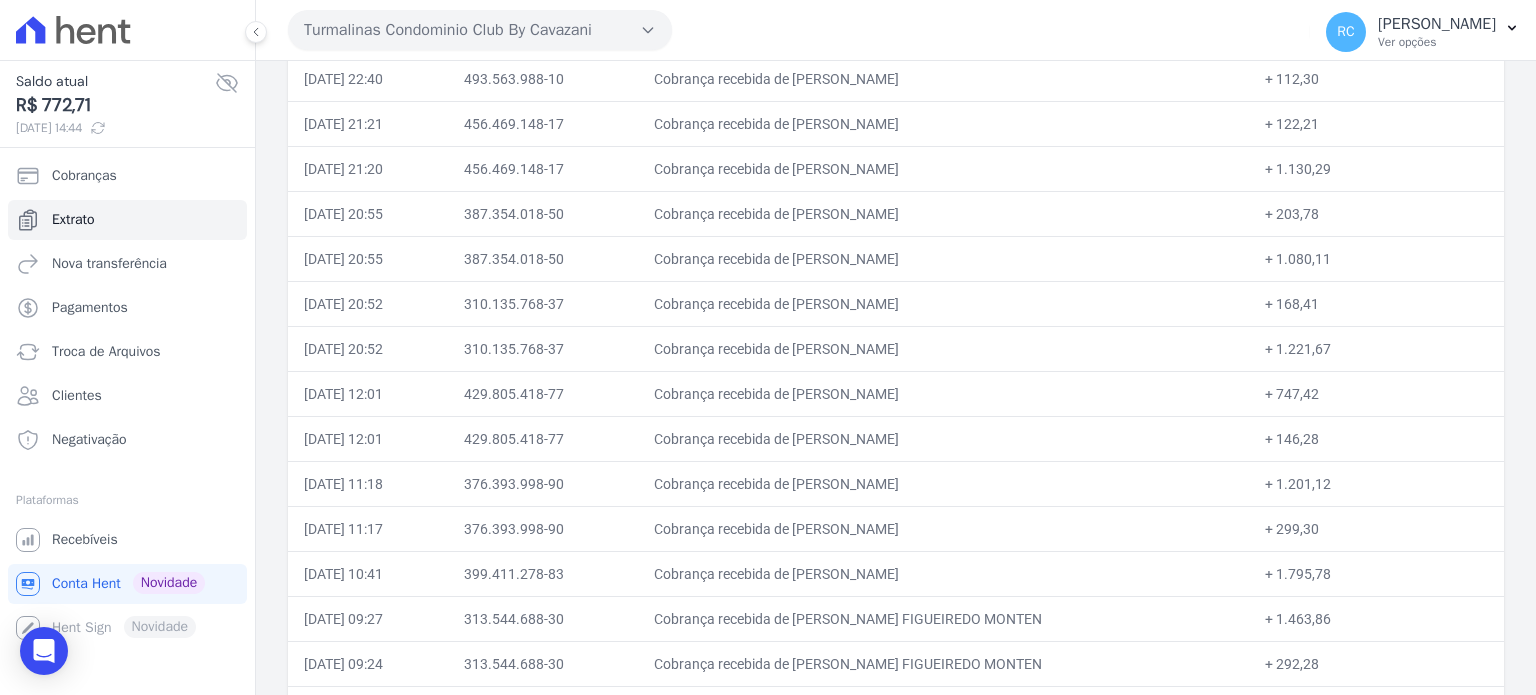 scroll, scrollTop: 567, scrollLeft: 0, axis: vertical 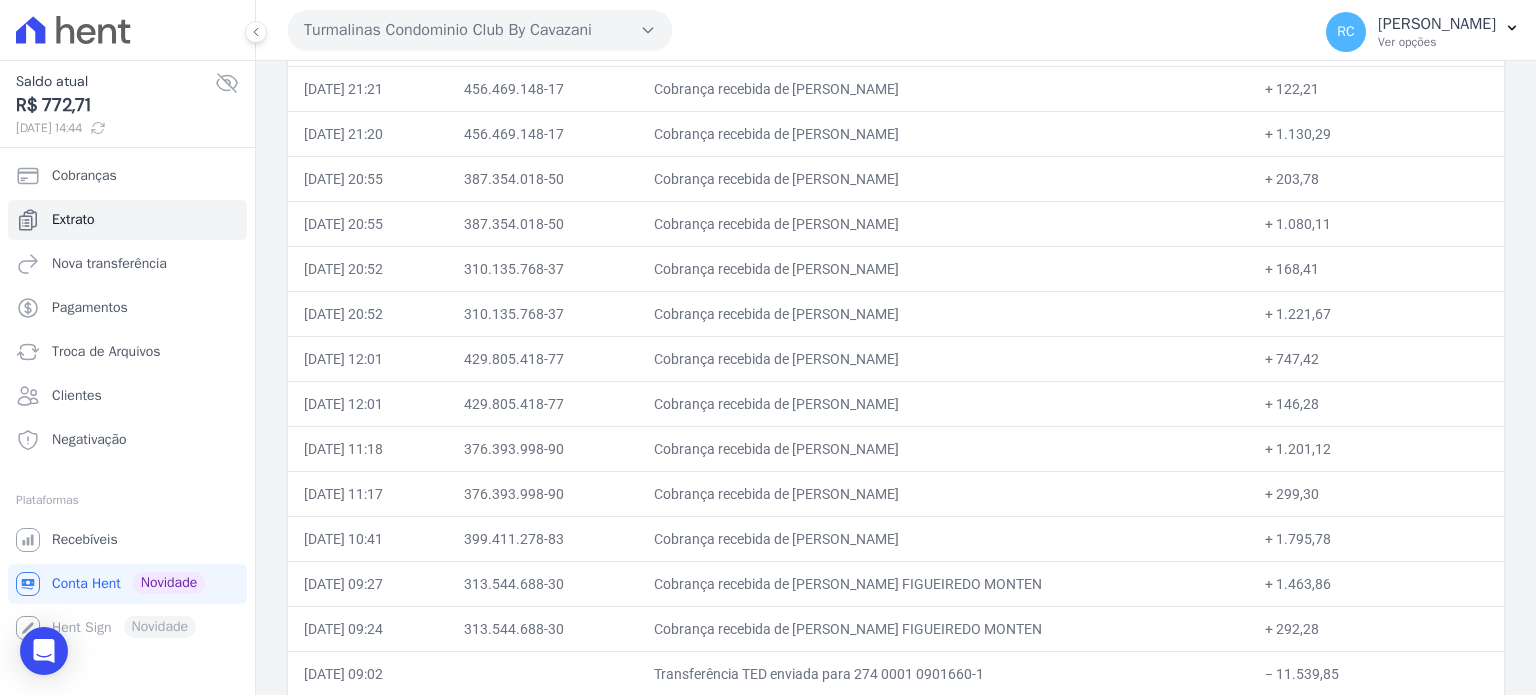 drag, startPoint x: 913, startPoint y: 357, endPoint x: 823, endPoint y: 365, distance: 90.35486 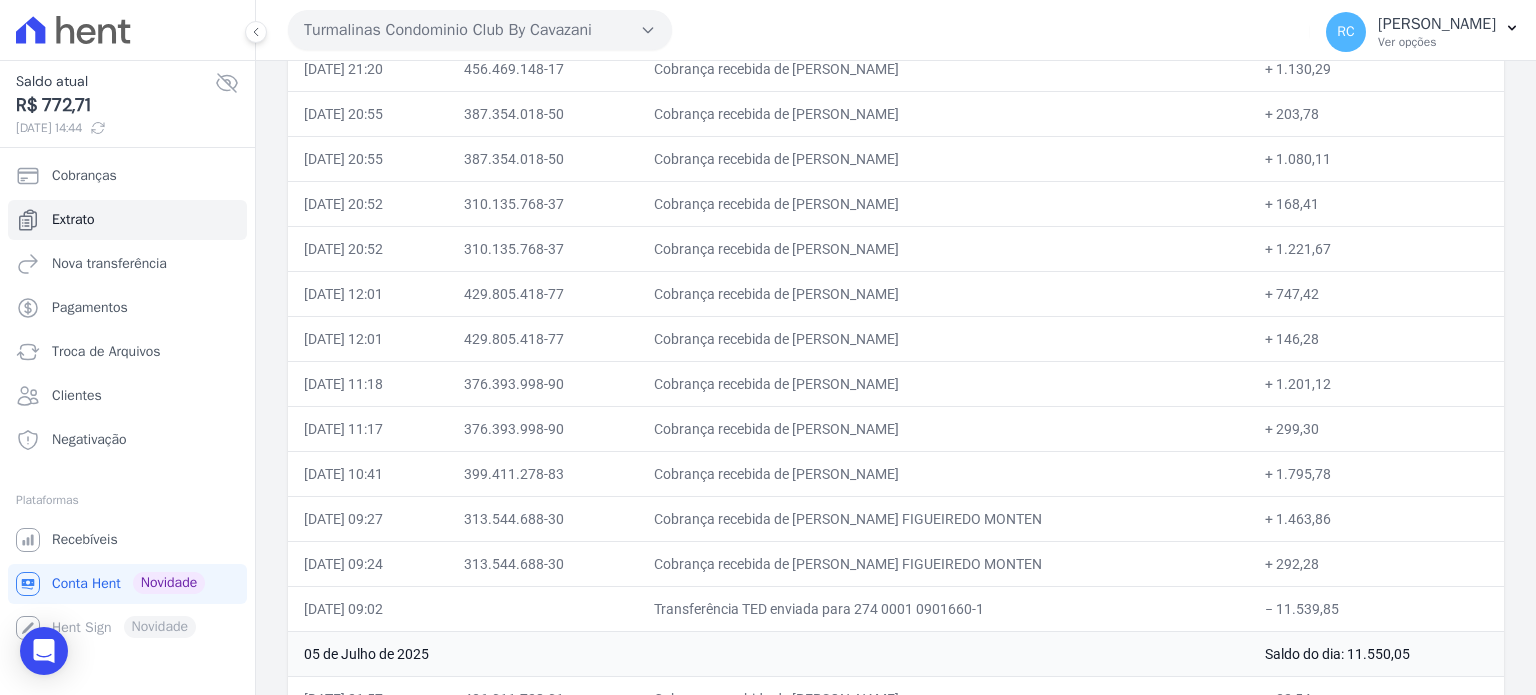 scroll, scrollTop: 667, scrollLeft: 0, axis: vertical 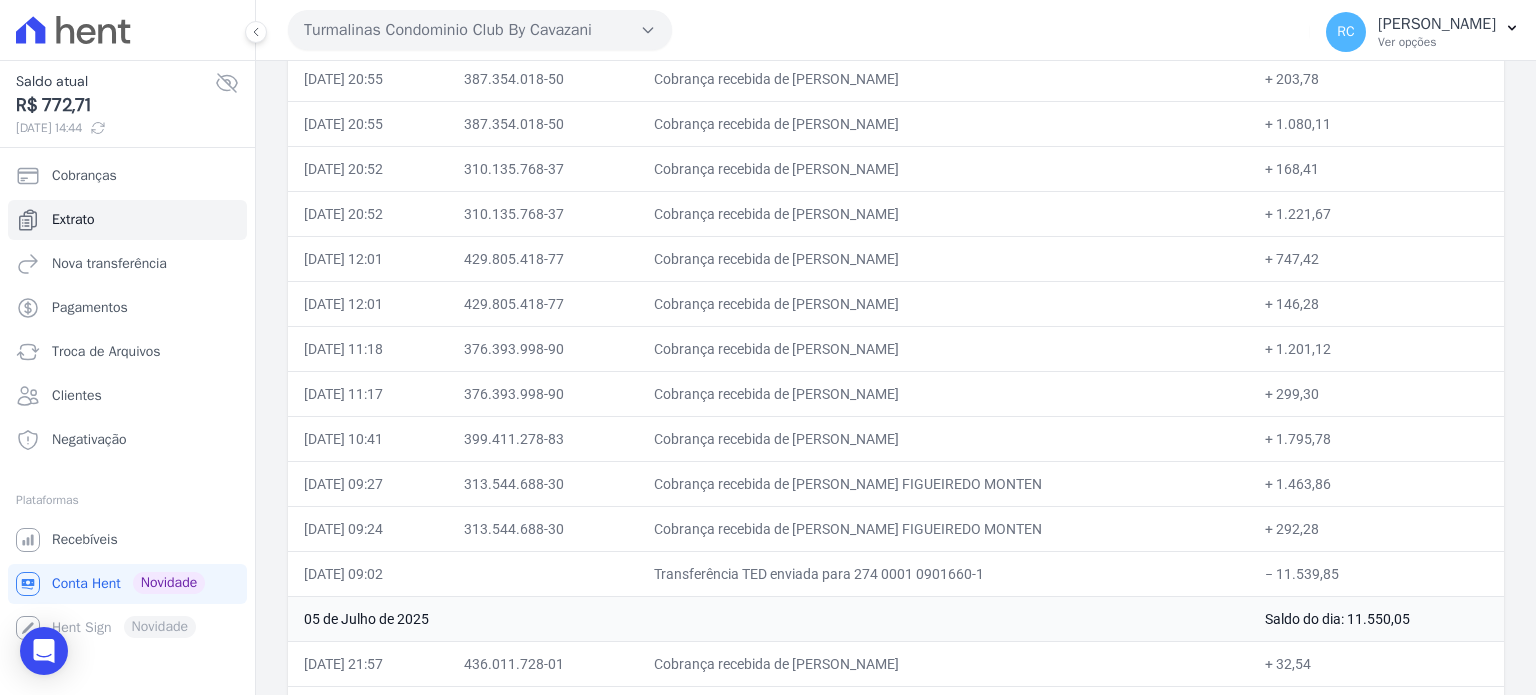 drag, startPoint x: 916, startPoint y: 343, endPoint x: 825, endPoint y: 350, distance: 91.26884 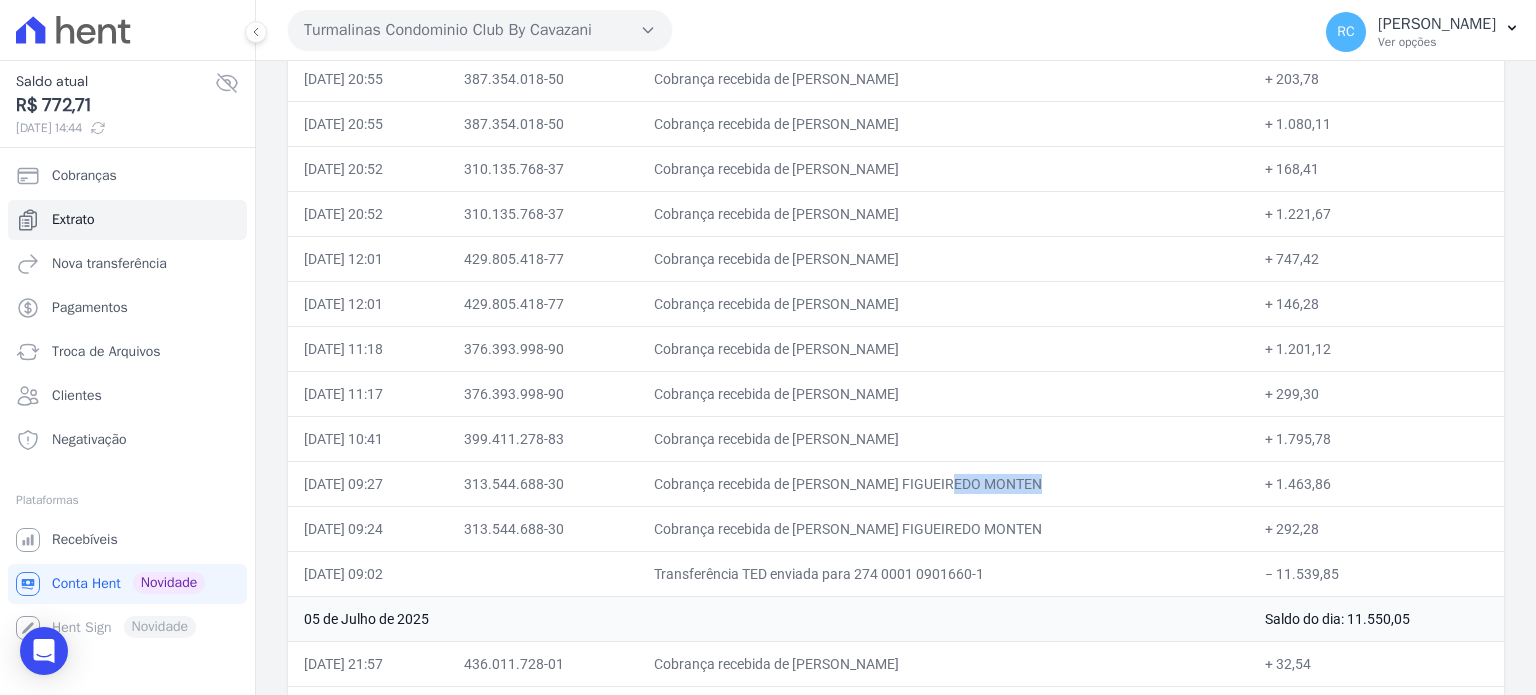 drag, startPoint x: 905, startPoint y: 480, endPoint x: 824, endPoint y: 487, distance: 81.3019 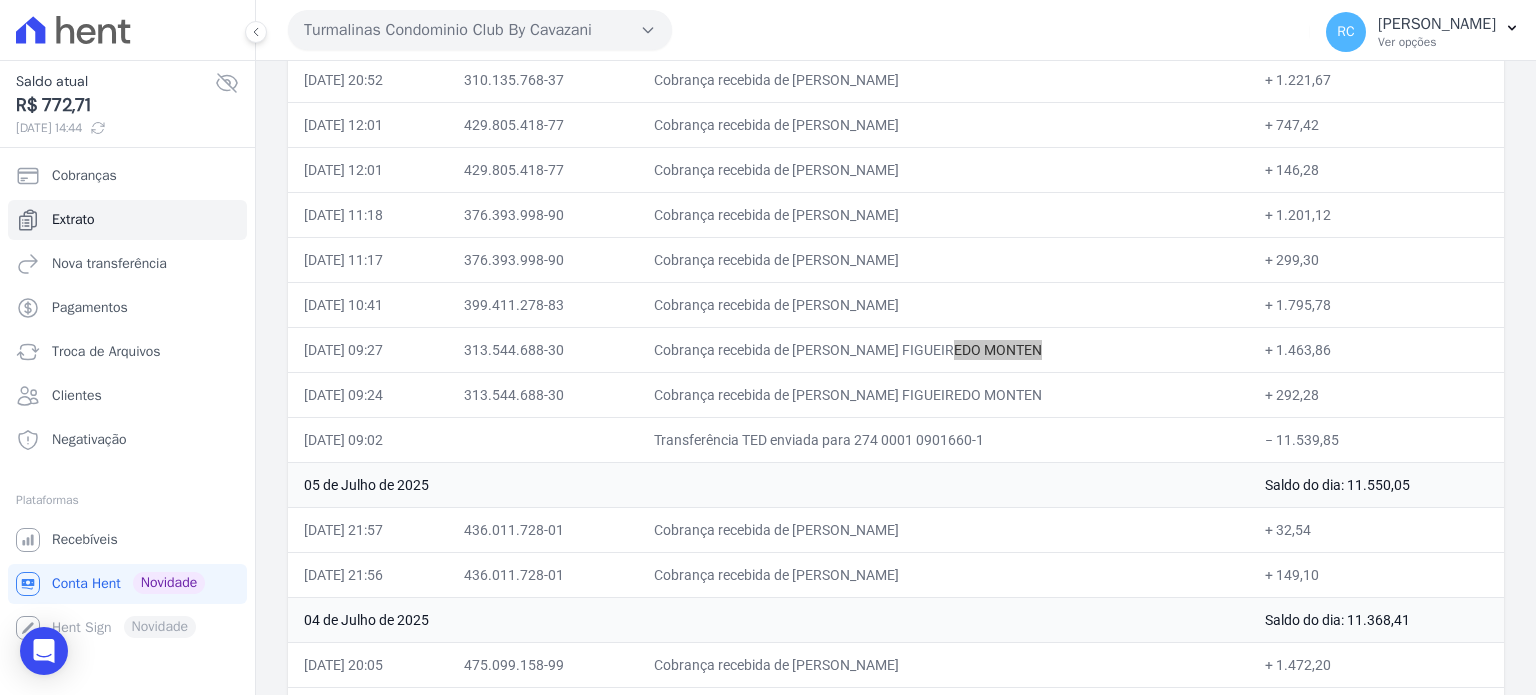 scroll, scrollTop: 767, scrollLeft: 0, axis: vertical 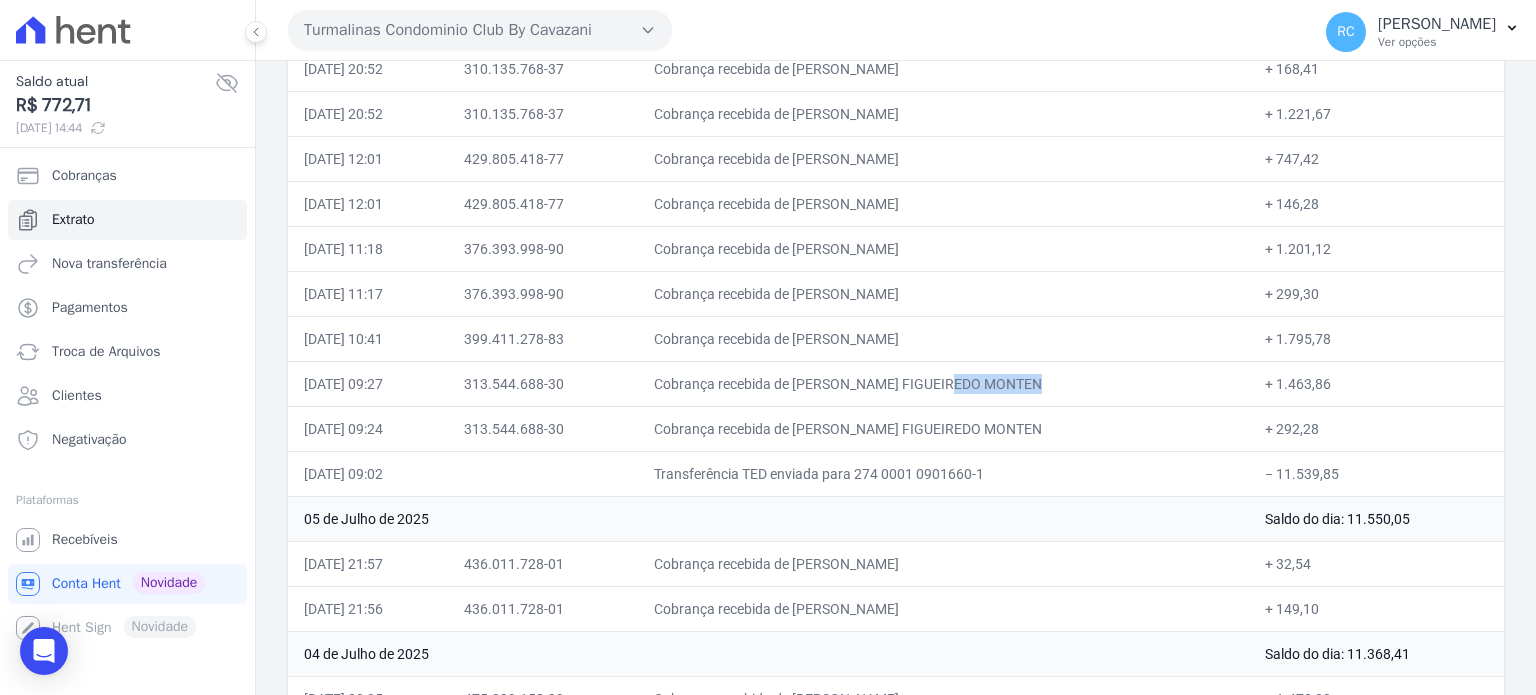 drag, startPoint x: 1337, startPoint y: 473, endPoint x: 1276, endPoint y: 491, distance: 63.600315 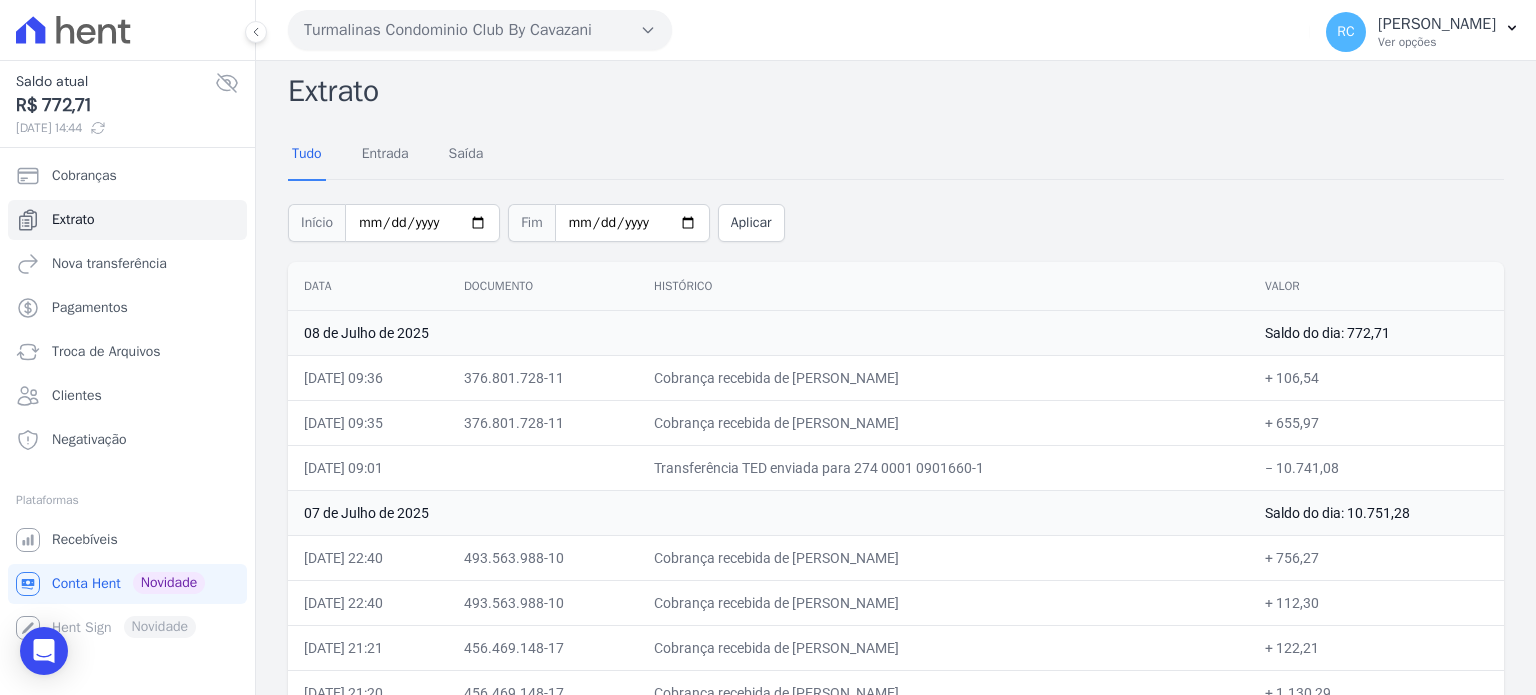 scroll, scrollTop: 0, scrollLeft: 0, axis: both 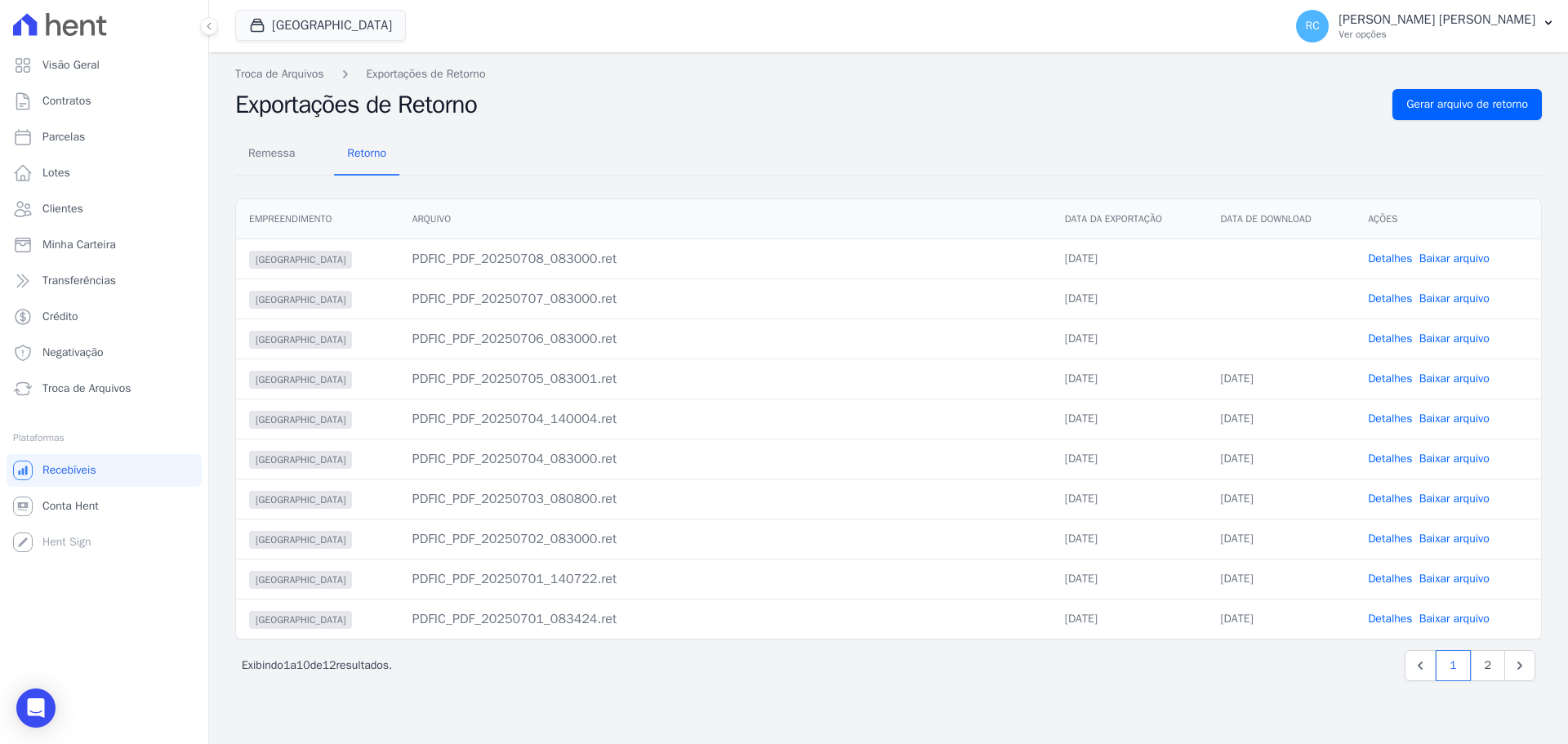 click on "Baixar arquivo" at bounding box center (1454, 258) 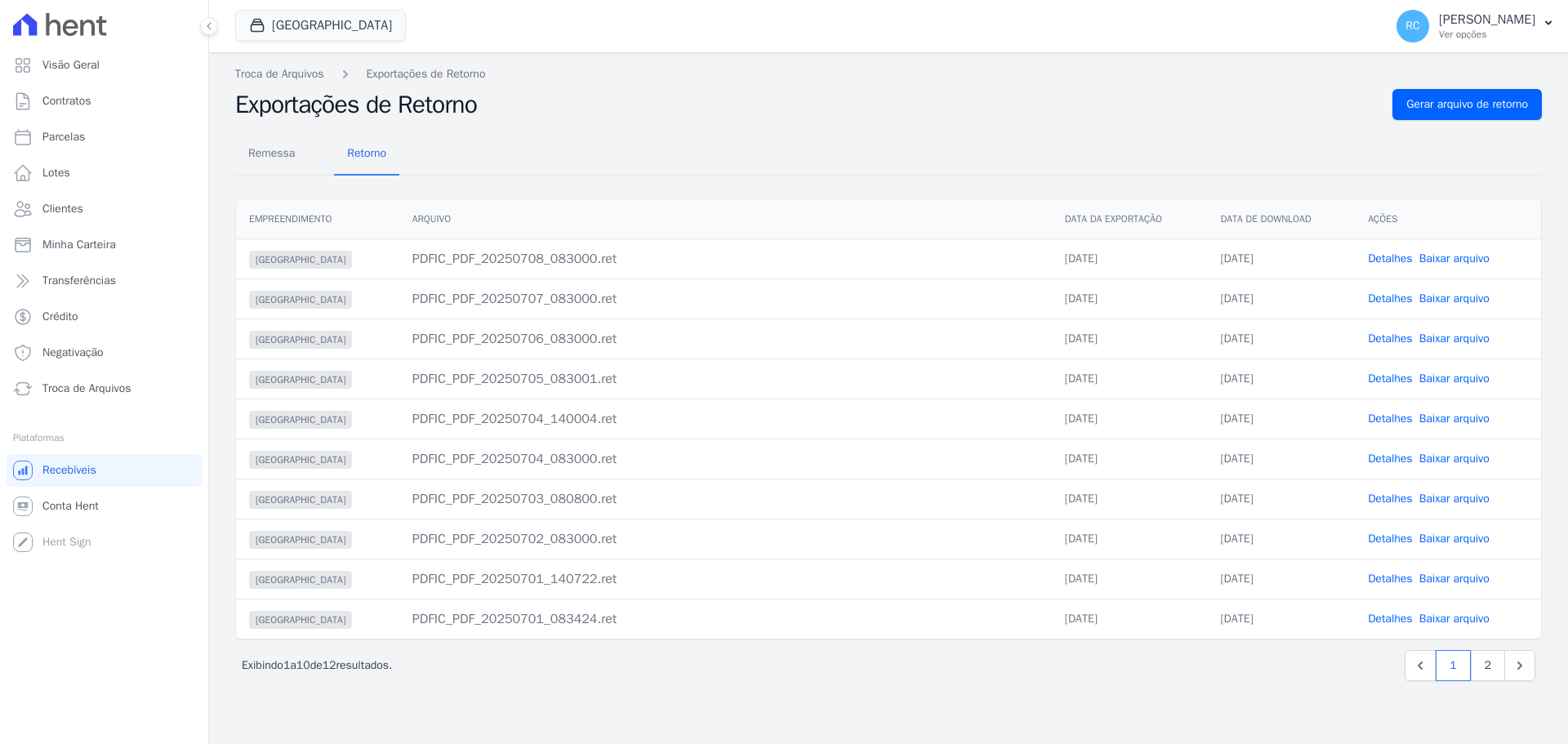 scroll, scrollTop: 0, scrollLeft: 0, axis: both 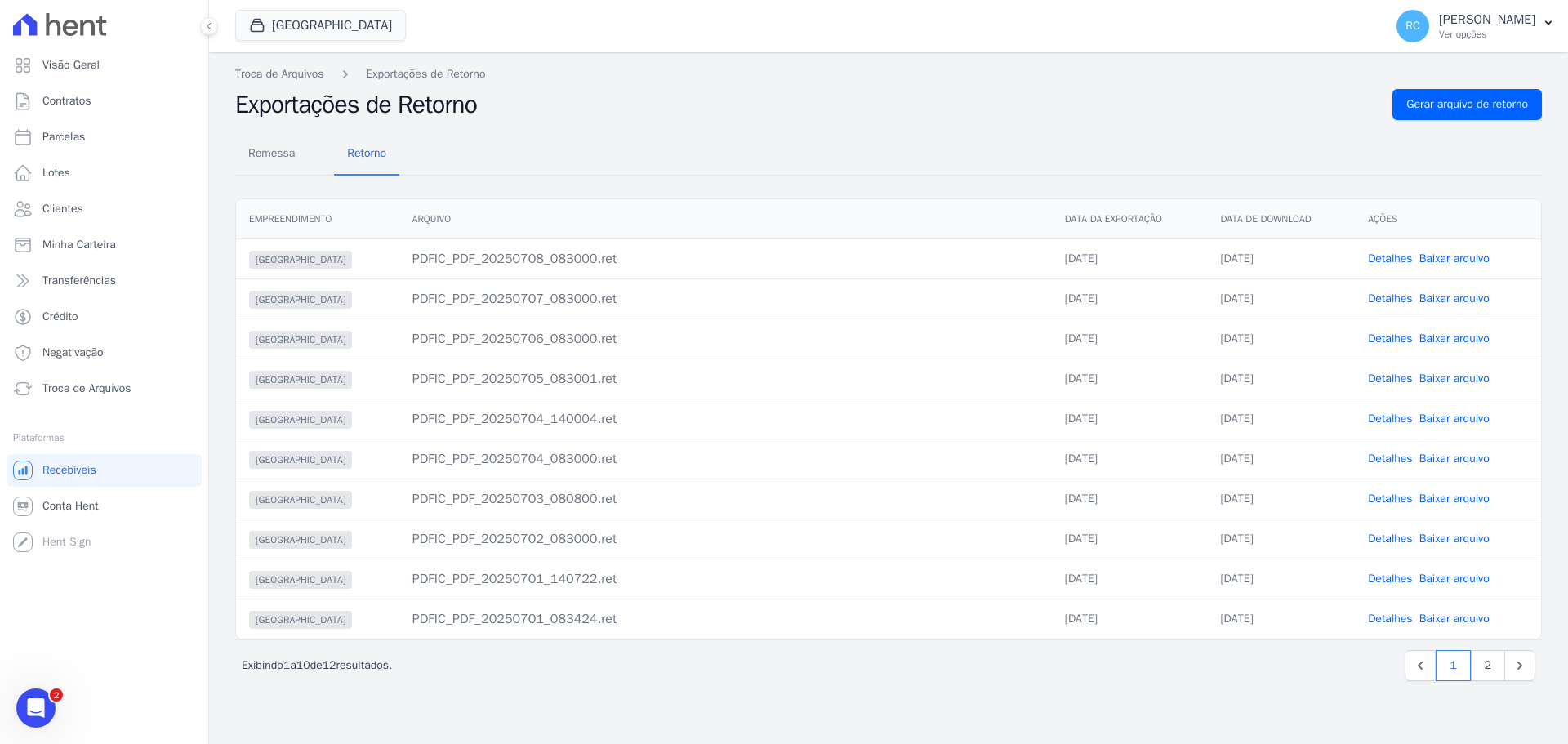 drag, startPoint x: 1274, startPoint y: 378, endPoint x: 1204, endPoint y: 176, distance: 213.7849 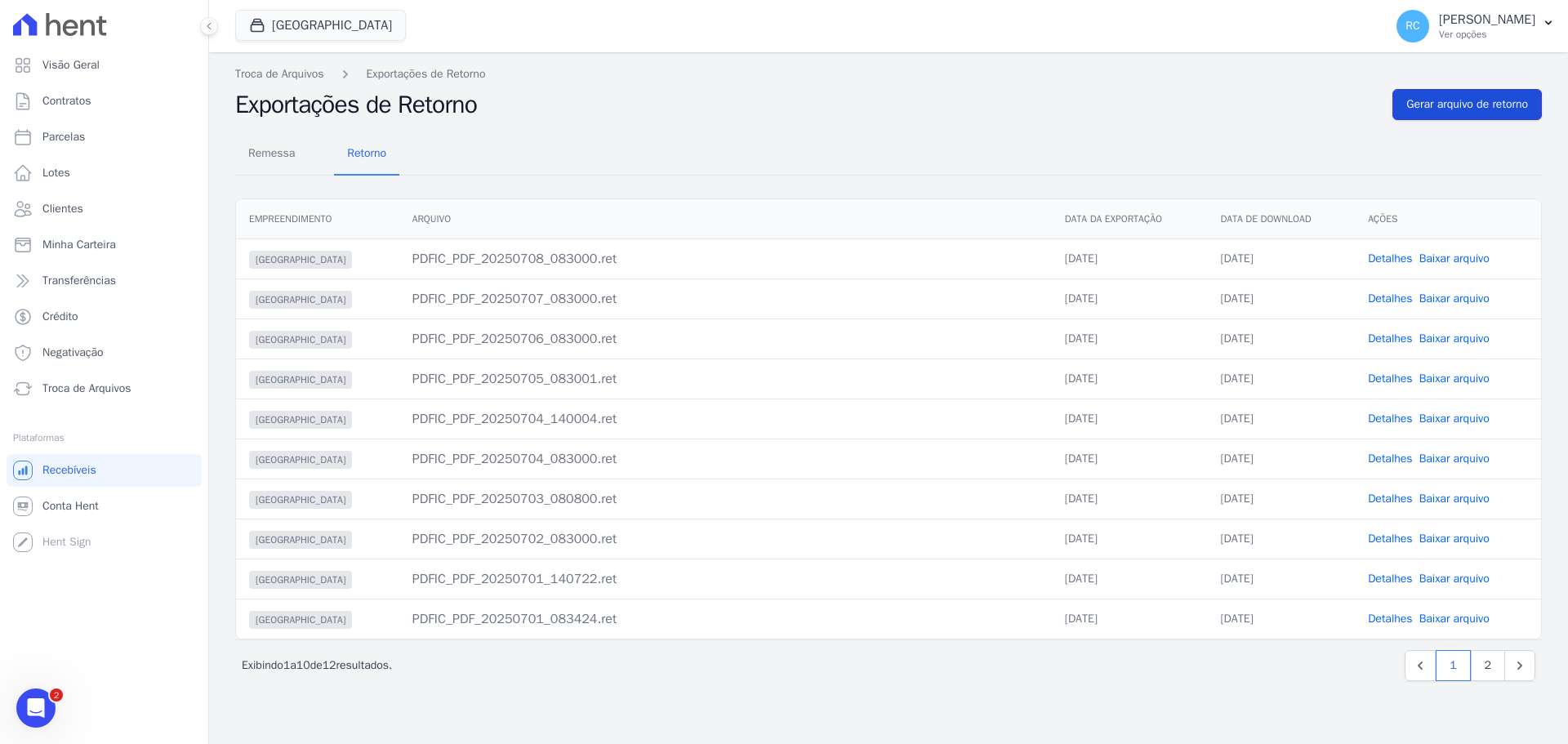click on "Gerar arquivo de retorno" at bounding box center [1467, 105] 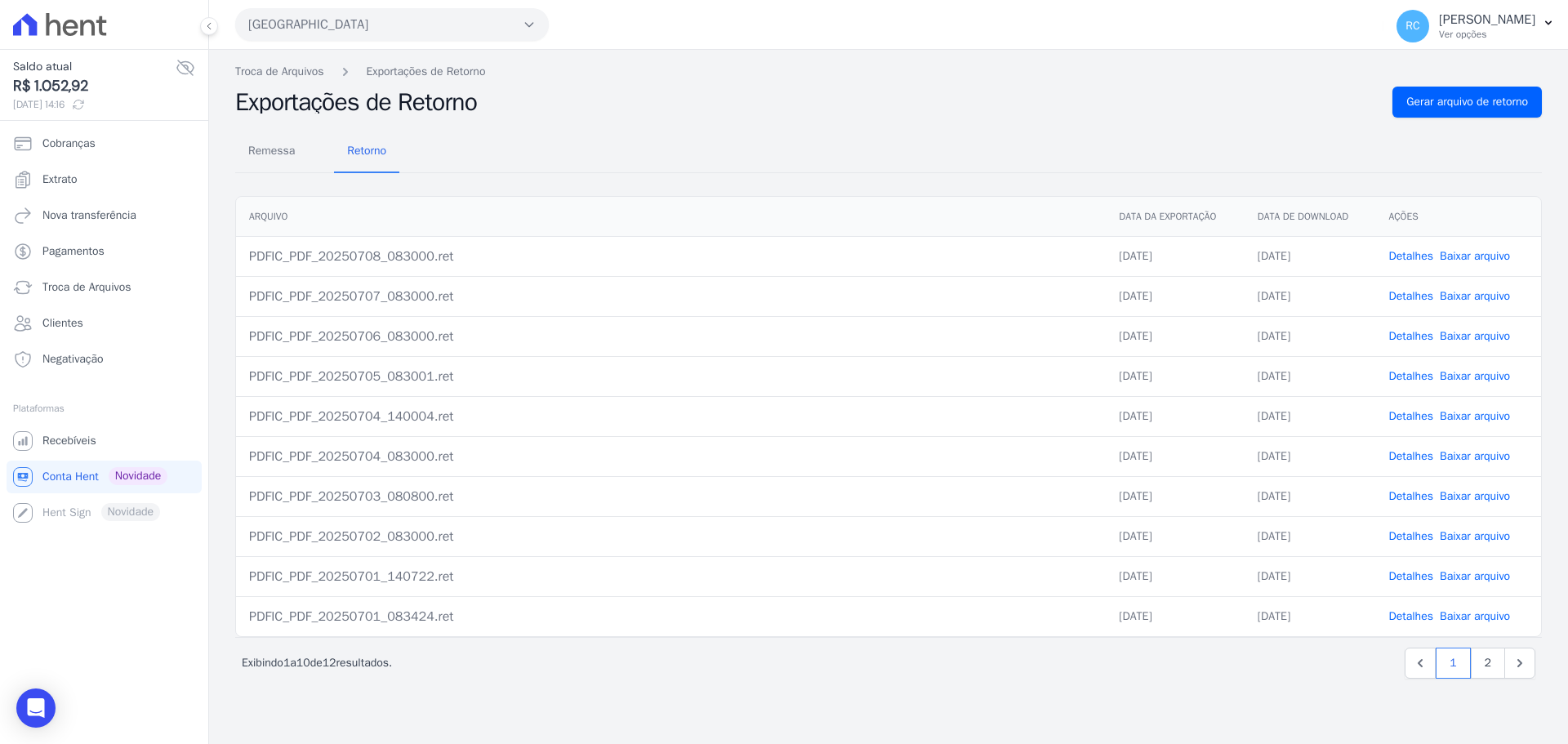 scroll, scrollTop: 0, scrollLeft: 0, axis: both 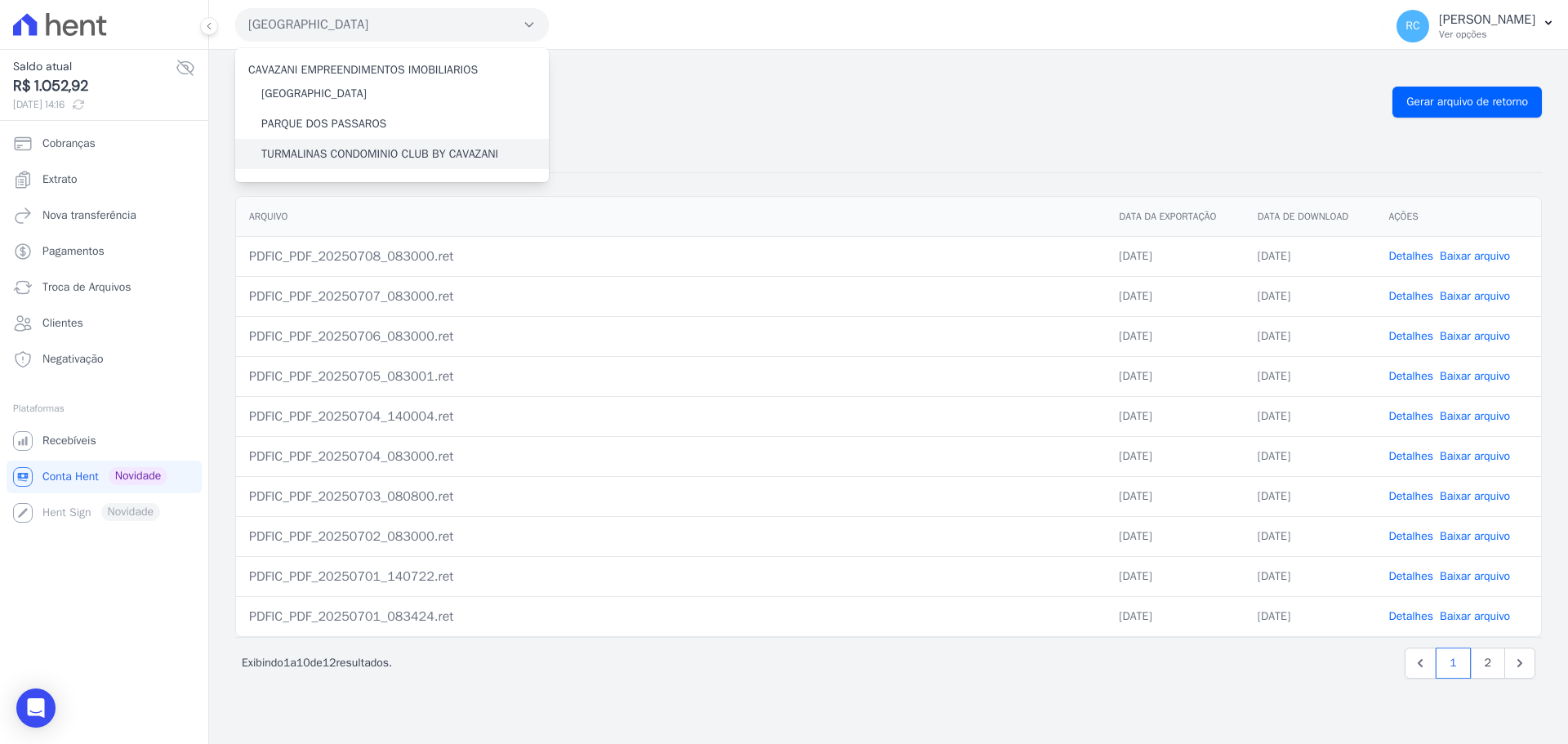 click on "TURMALINAS CONDOMINIO CLUB BY CAVAZANI" at bounding box center [380, 154] 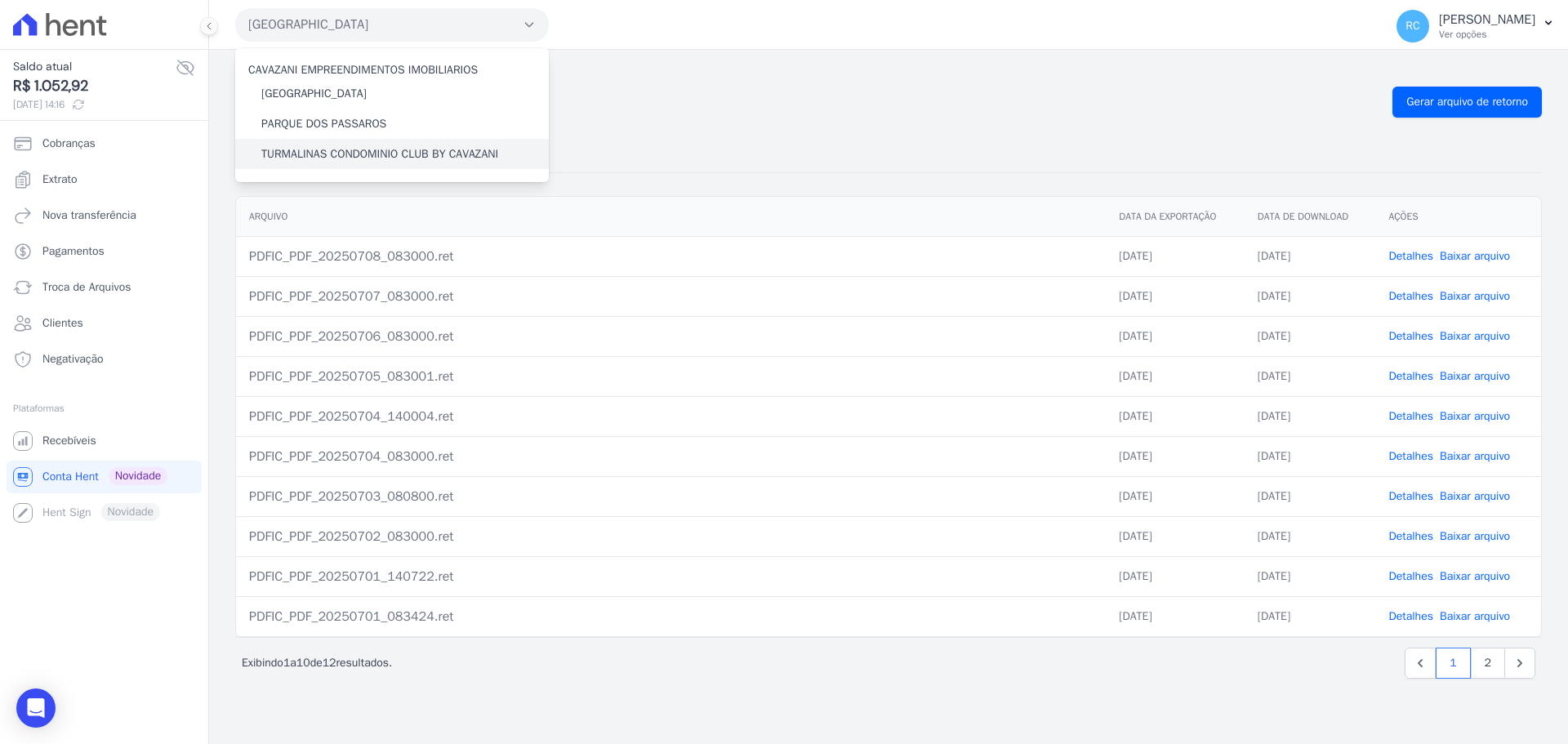 click on "TURMALINAS CONDOMINIO CLUB BY CAVAZANI" at bounding box center [380, 154] 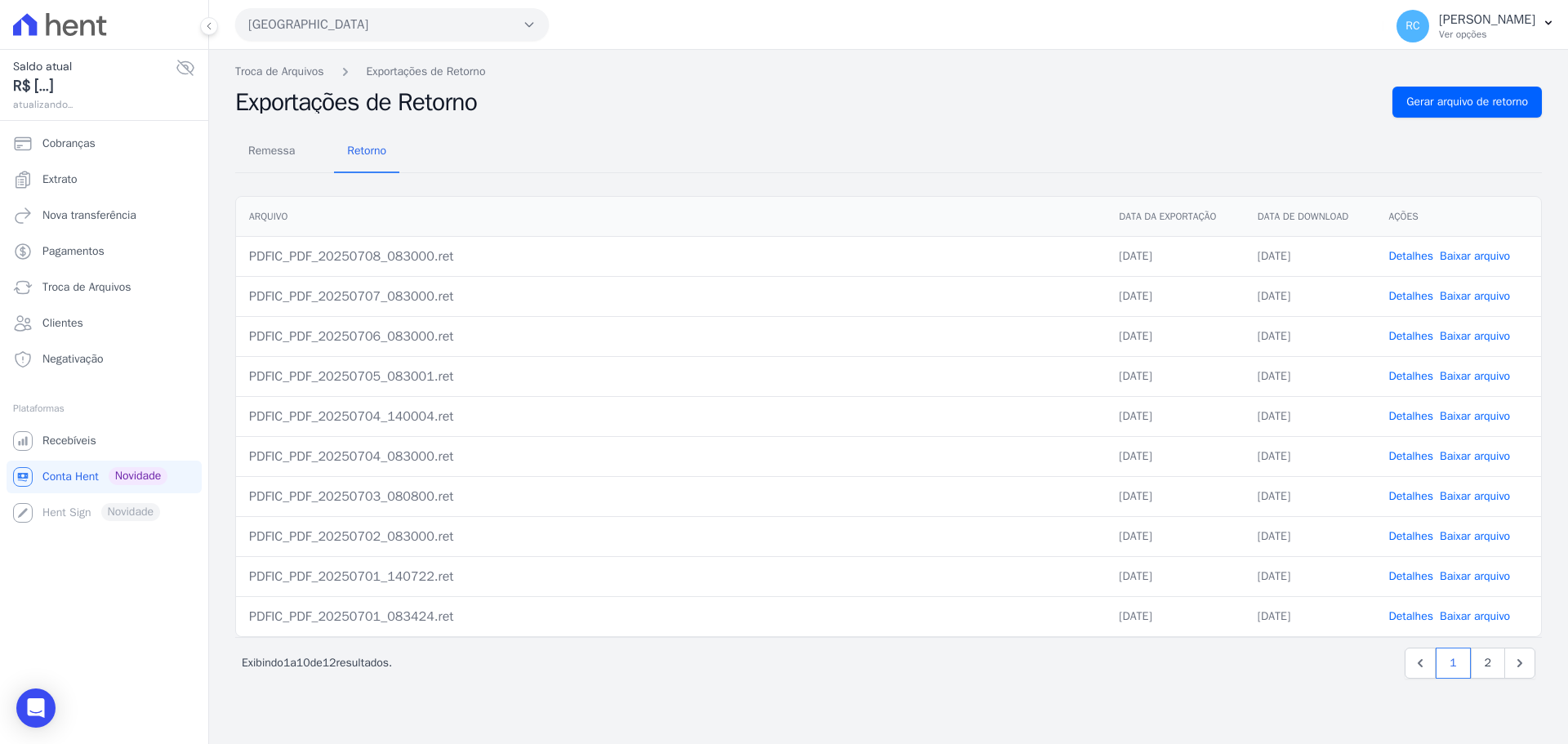 click on "[GEOGRAPHIC_DATA]" at bounding box center (392, 25) 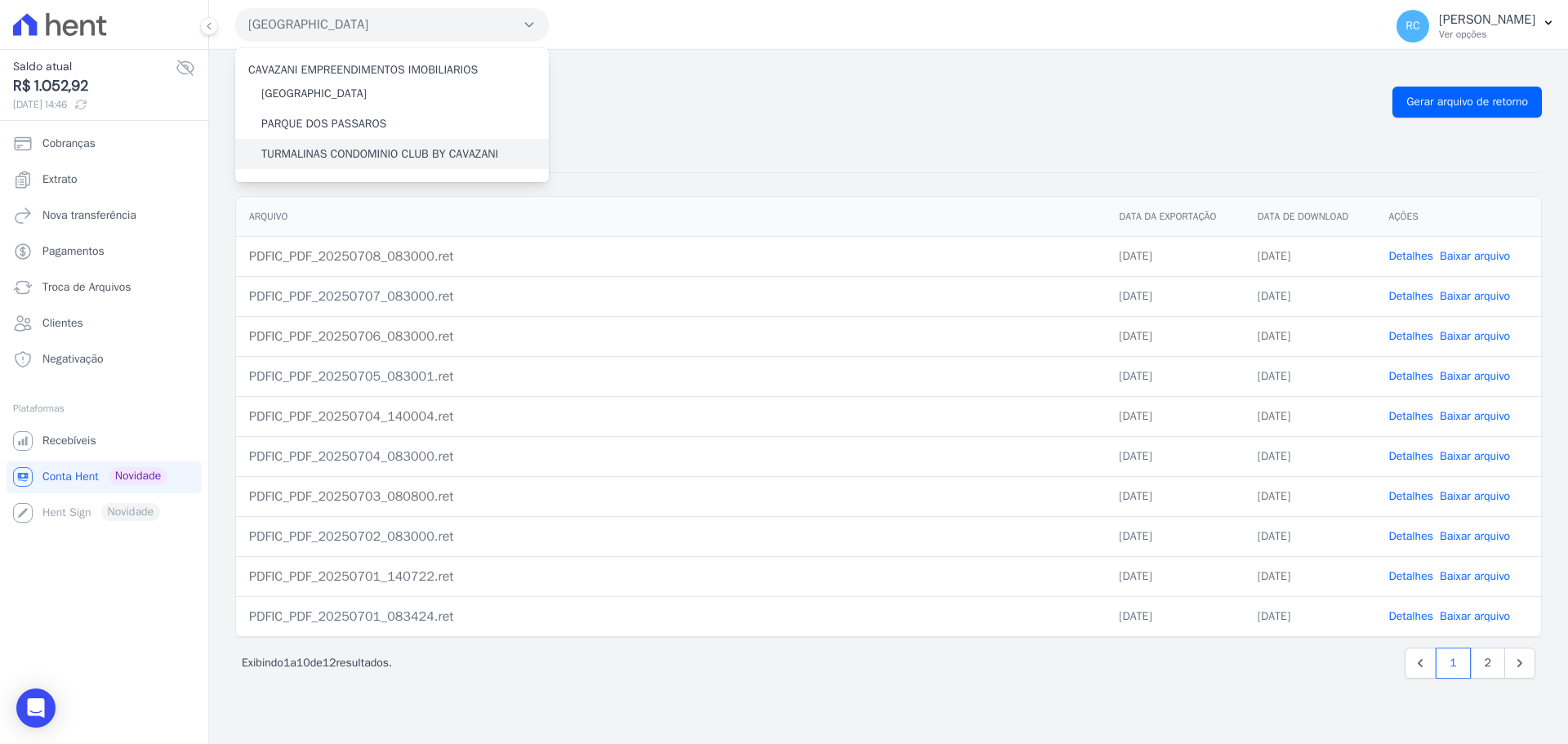 click on "TURMALINAS CONDOMINIO CLUB BY CAVAZANI" at bounding box center [380, 154] 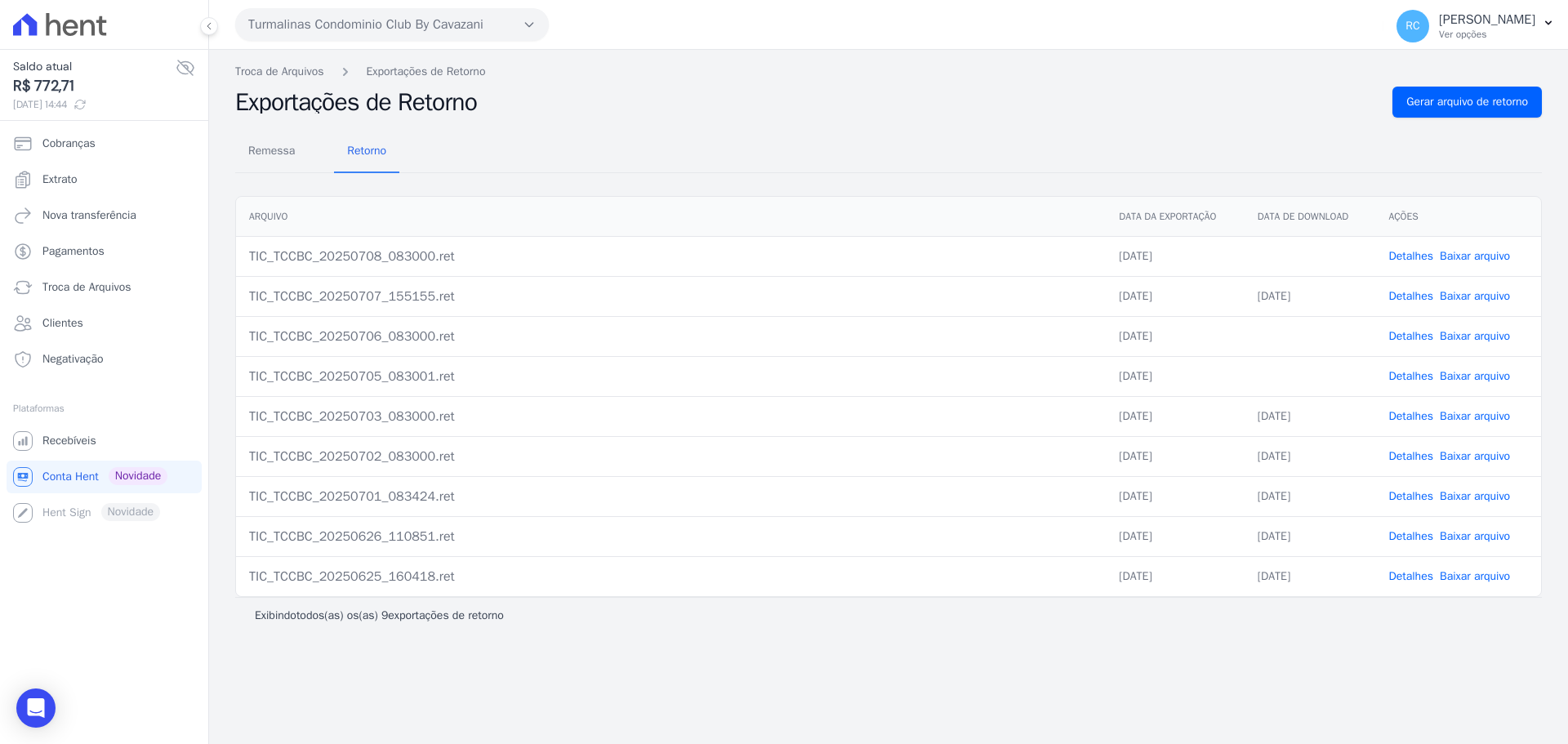 click on "Detalhes
Baixar arquivo" at bounding box center [1458, 376] 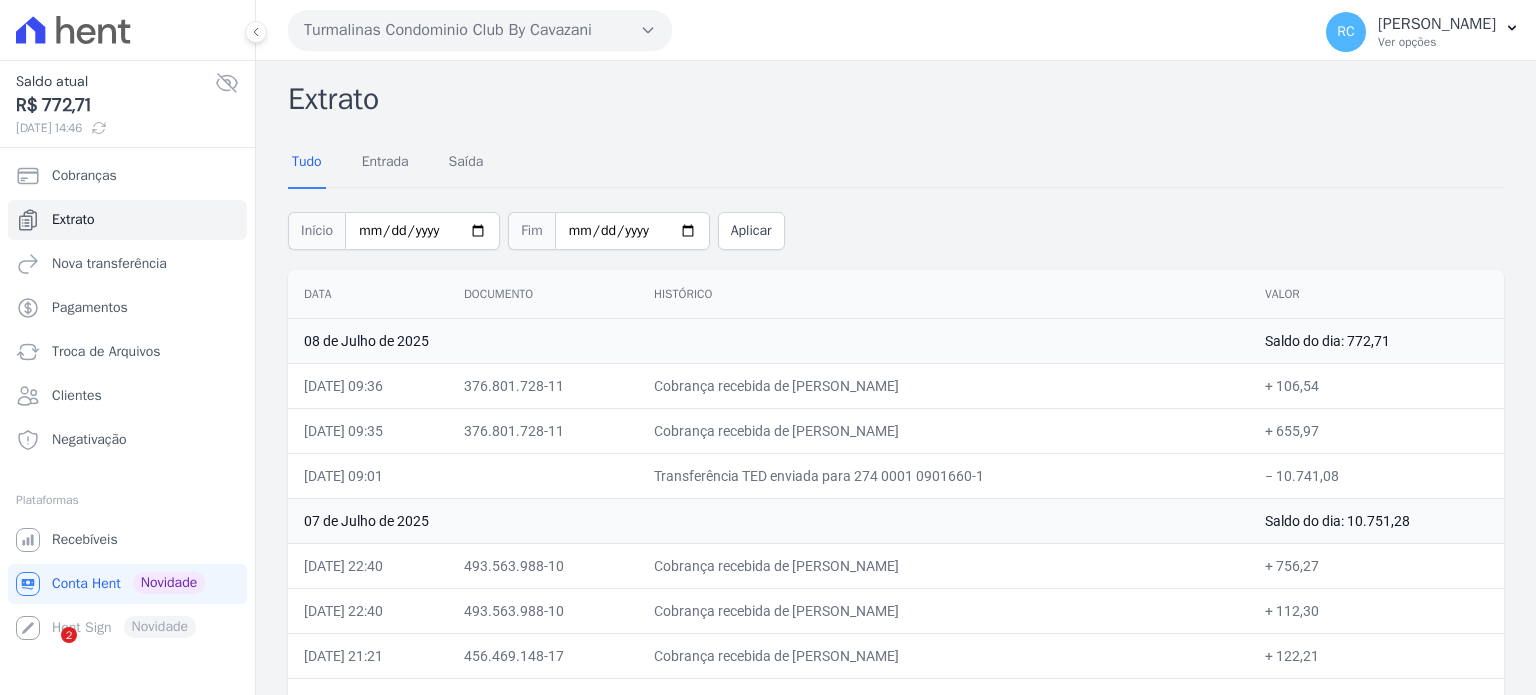 scroll, scrollTop: 0, scrollLeft: 0, axis: both 